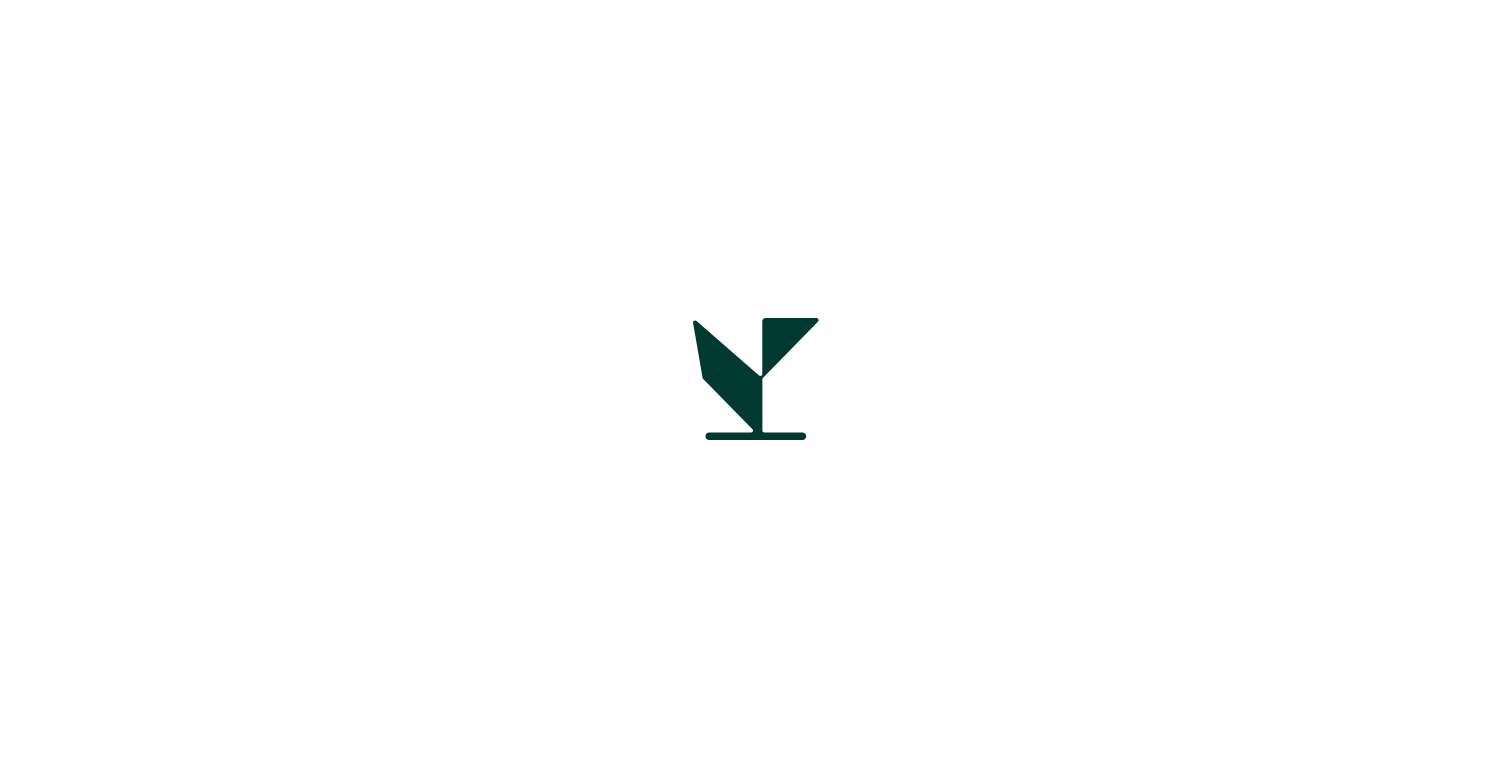 scroll, scrollTop: 0, scrollLeft: 0, axis: both 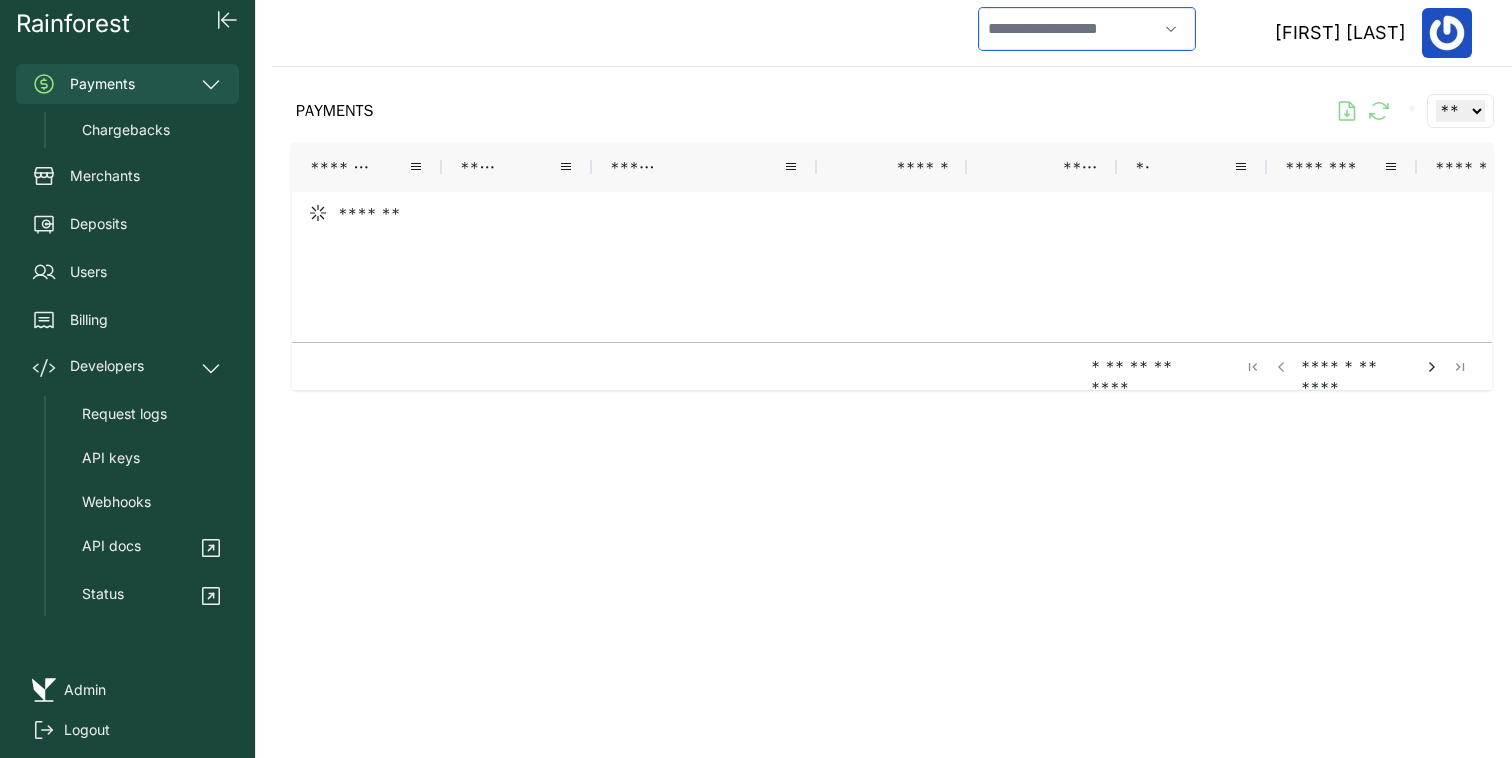 click at bounding box center [1068, 29] 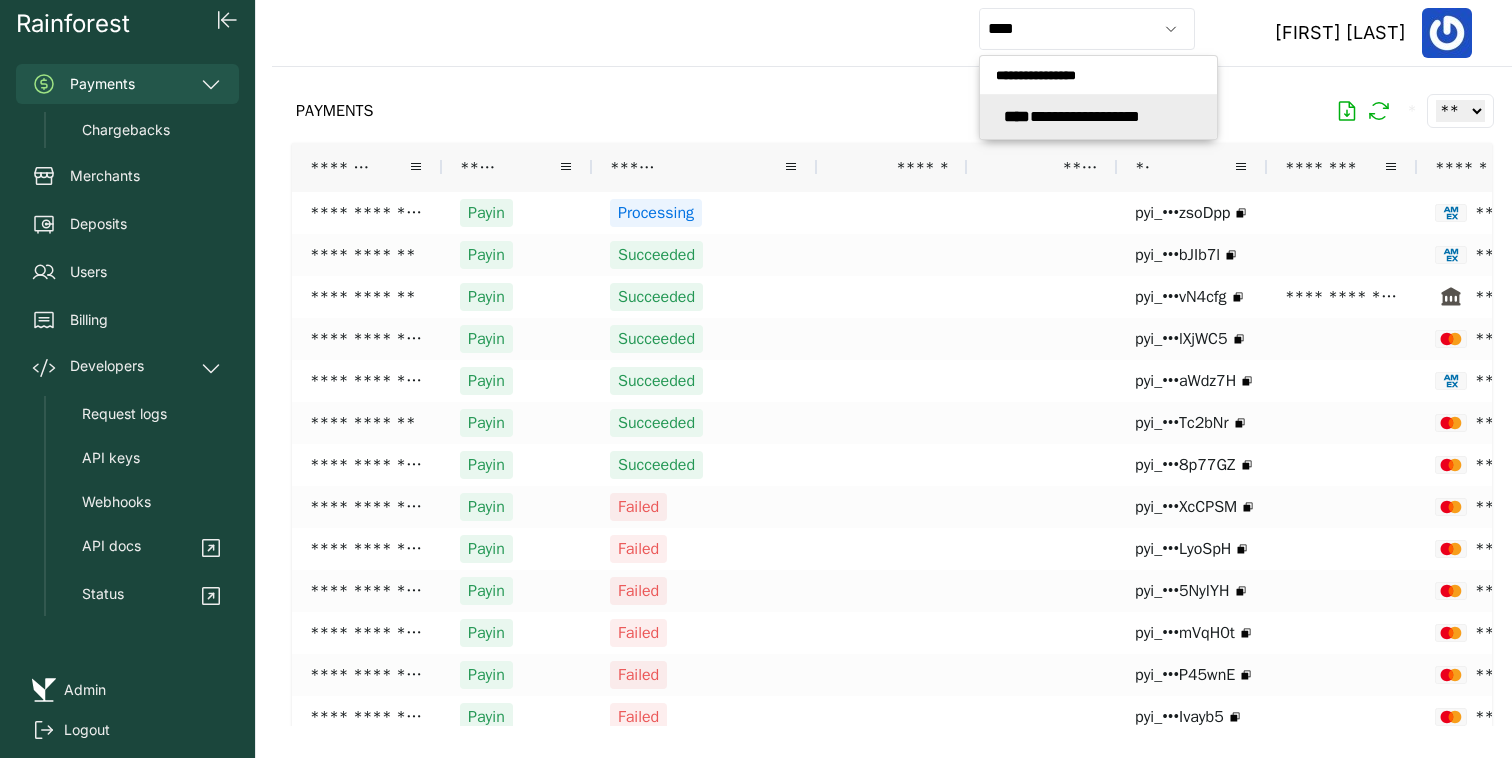 type on "**********" 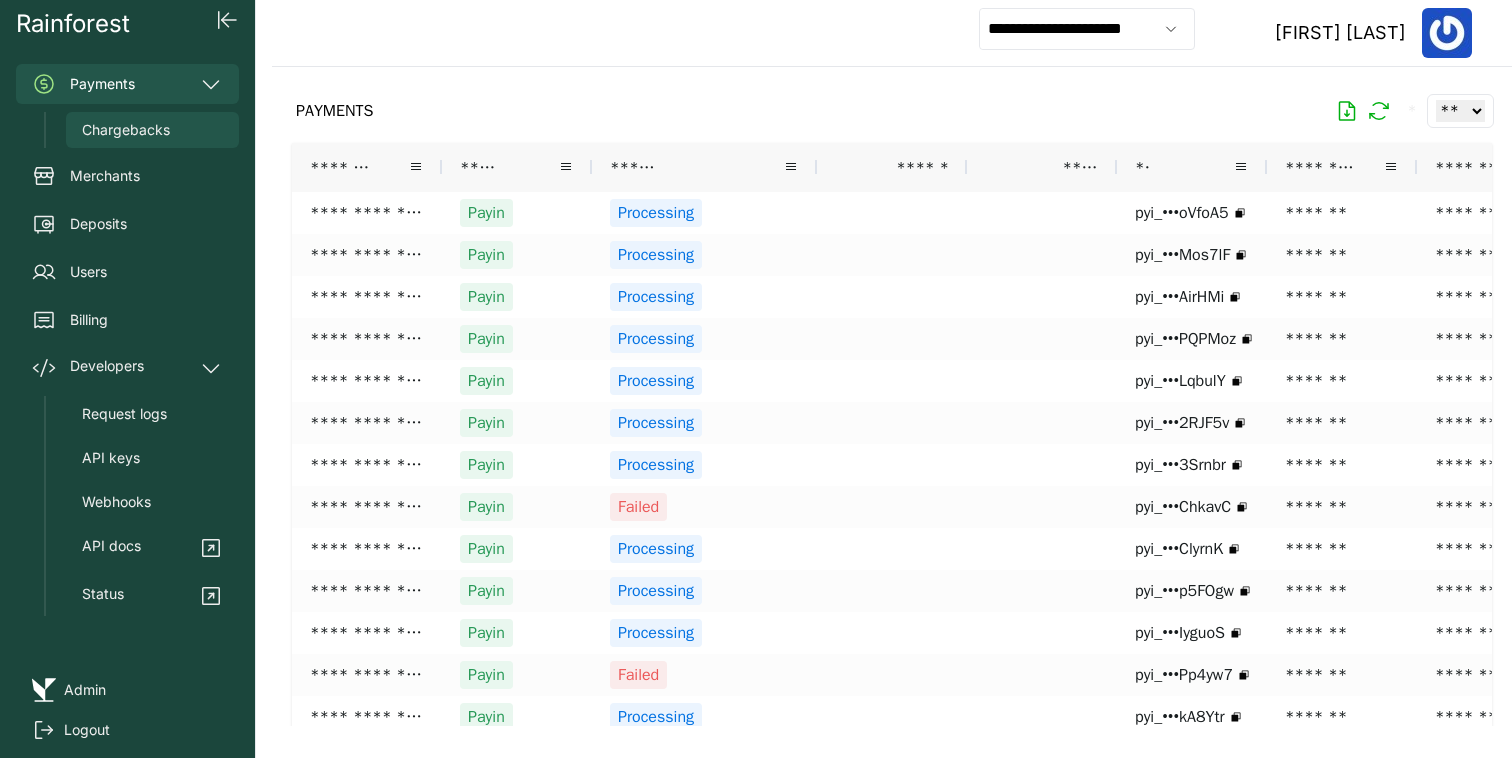 click on "Chargebacks" at bounding box center [126, 130] 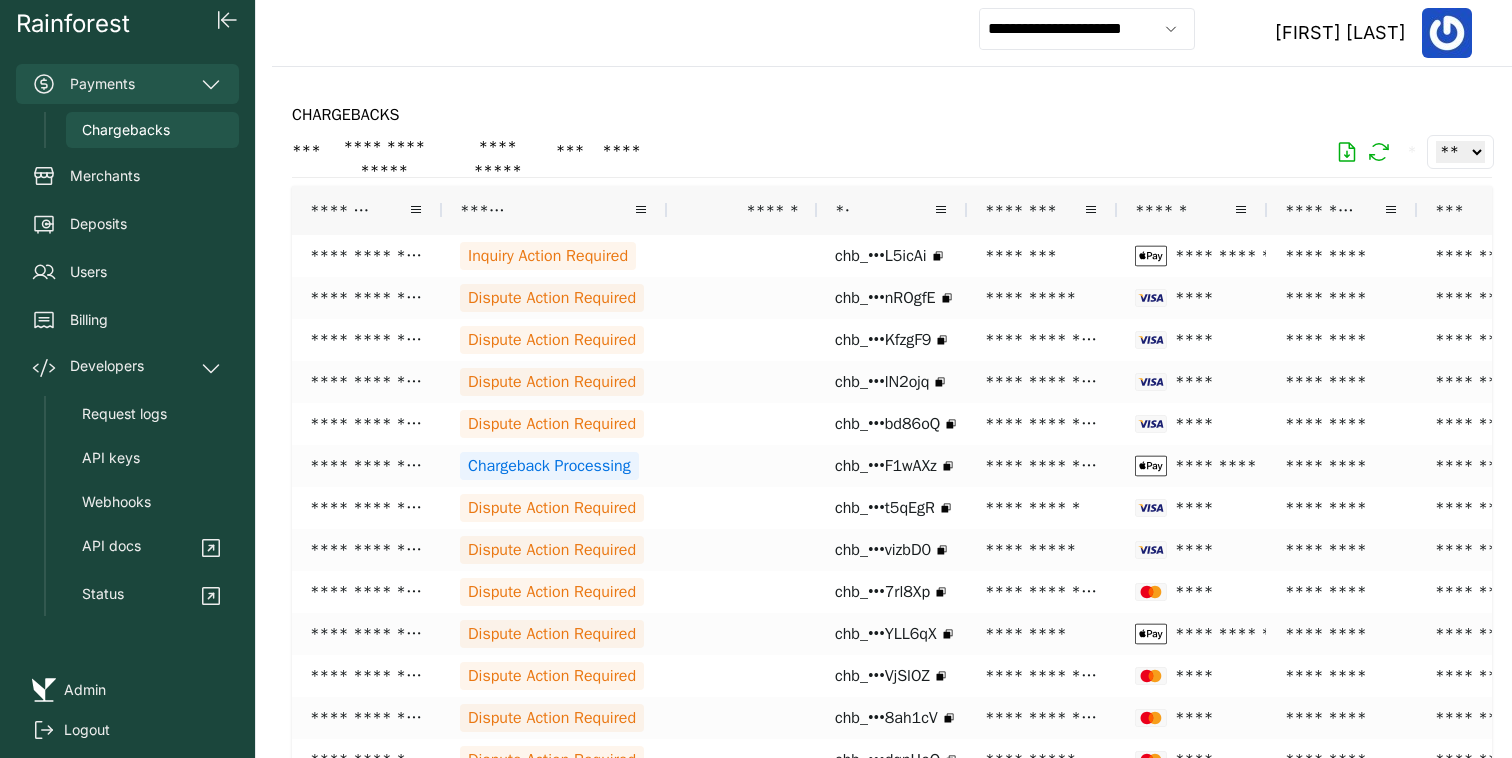 click on "Payments" at bounding box center (127, 84) 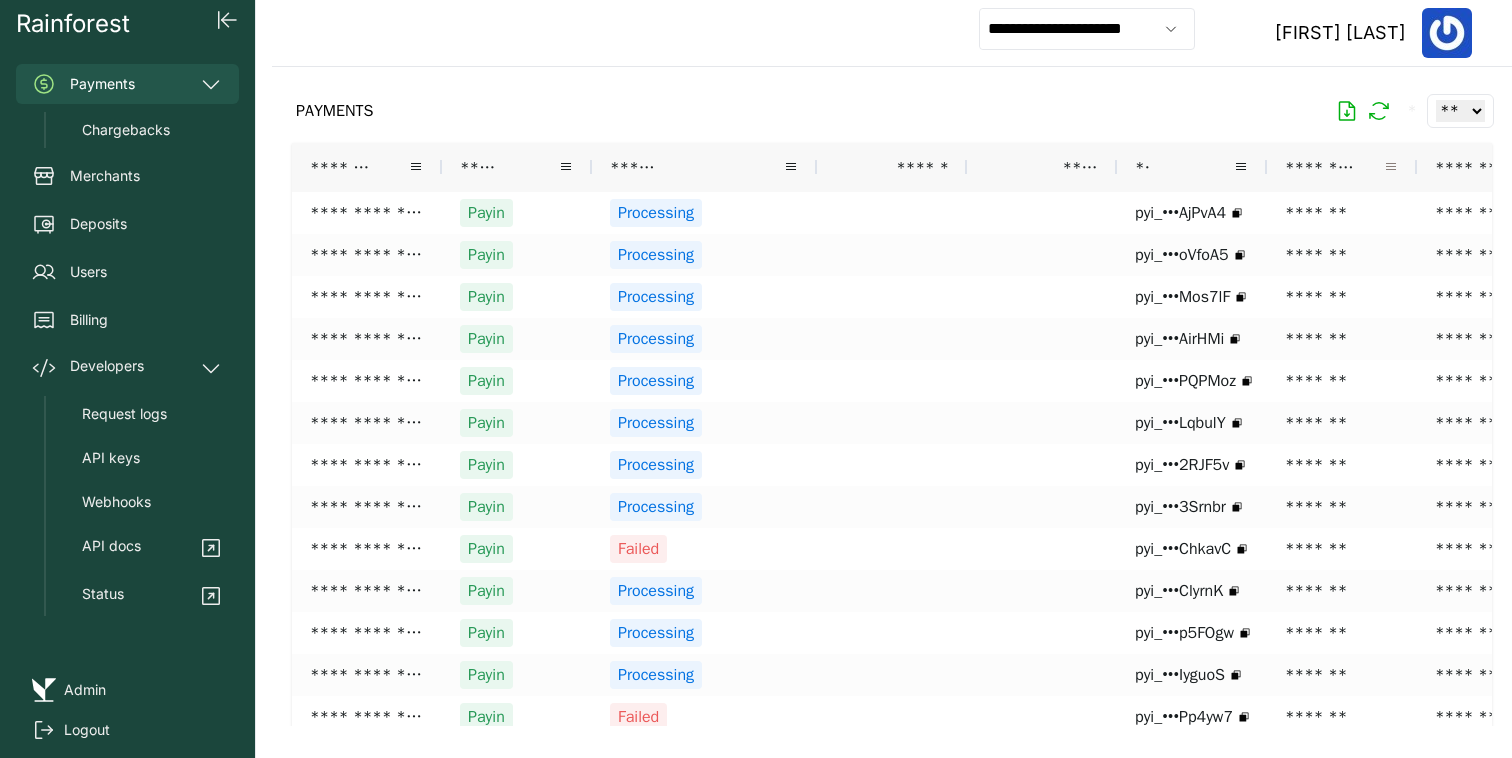 click at bounding box center (1391, 167) 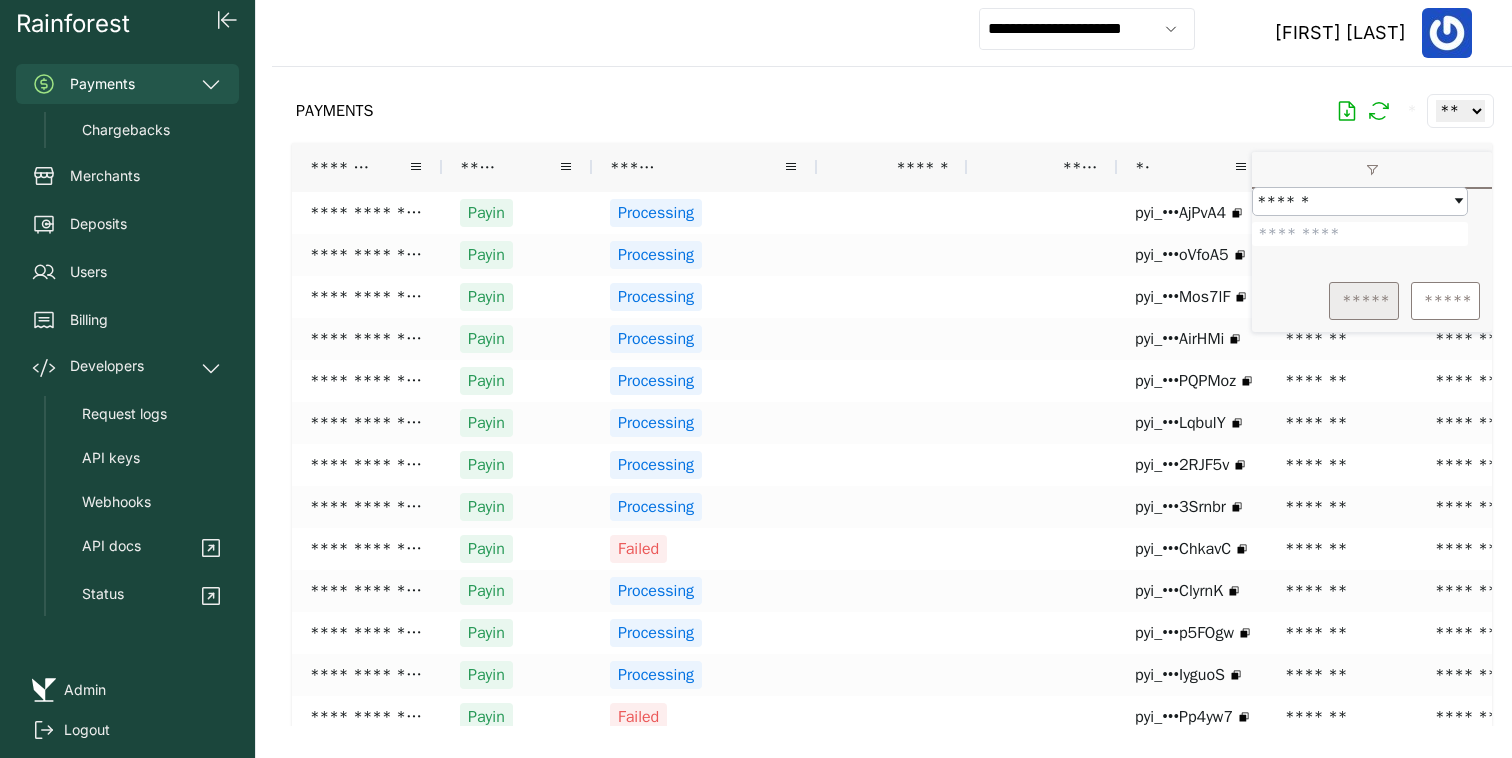 type on "*******" 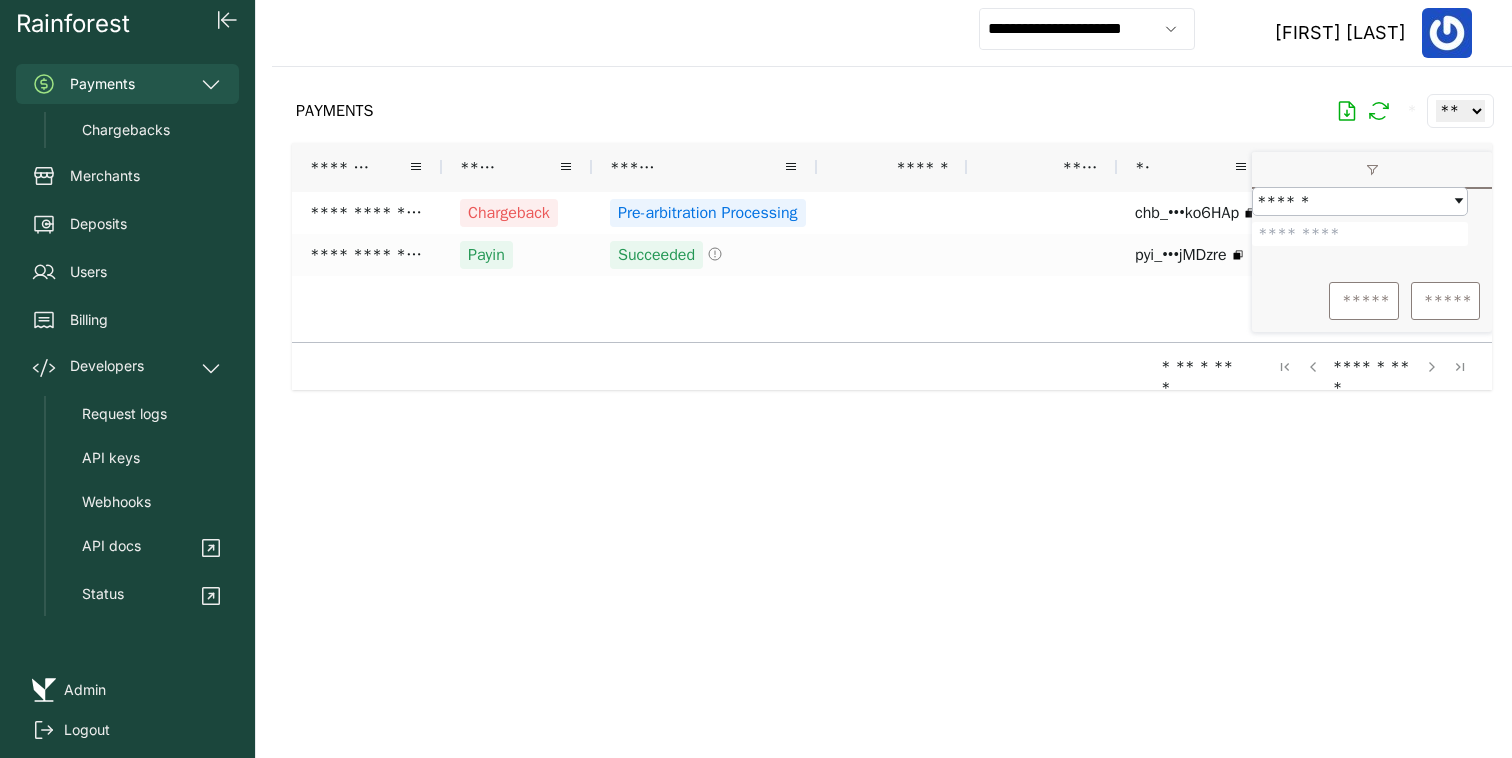 click at bounding box center [892, 396] 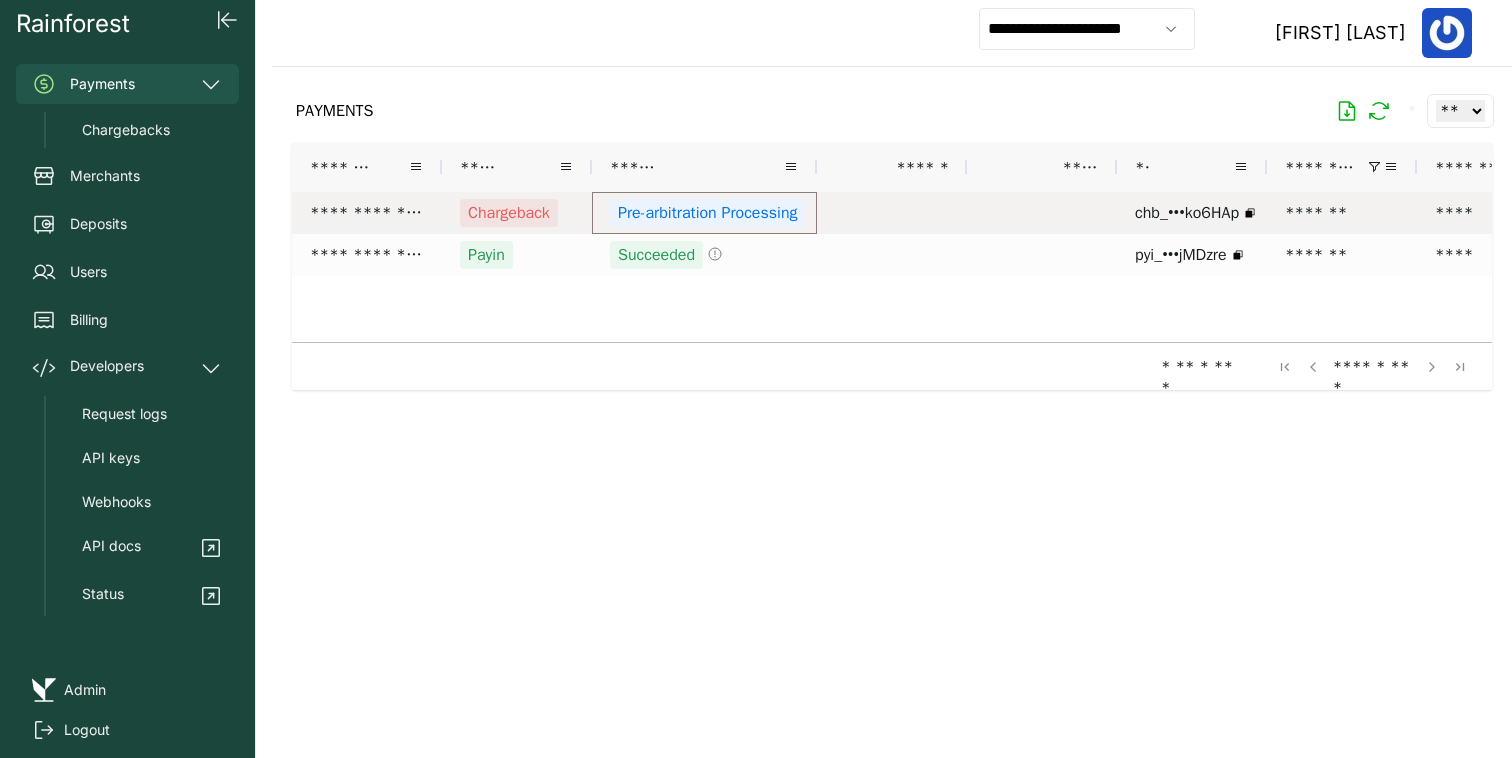 click on "Pre-arbitration Processing" at bounding box center [708, 213] 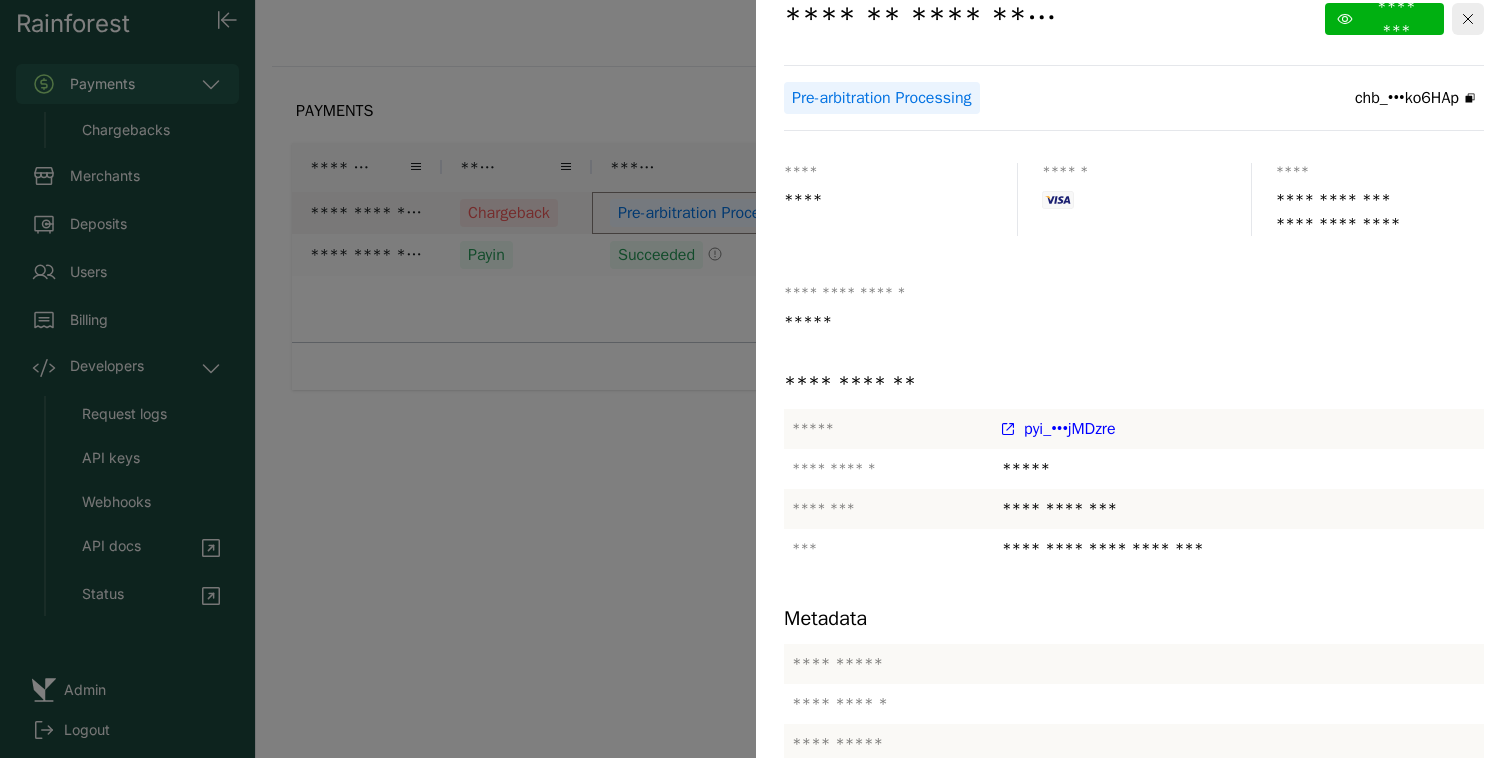 scroll, scrollTop: 0, scrollLeft: 0, axis: both 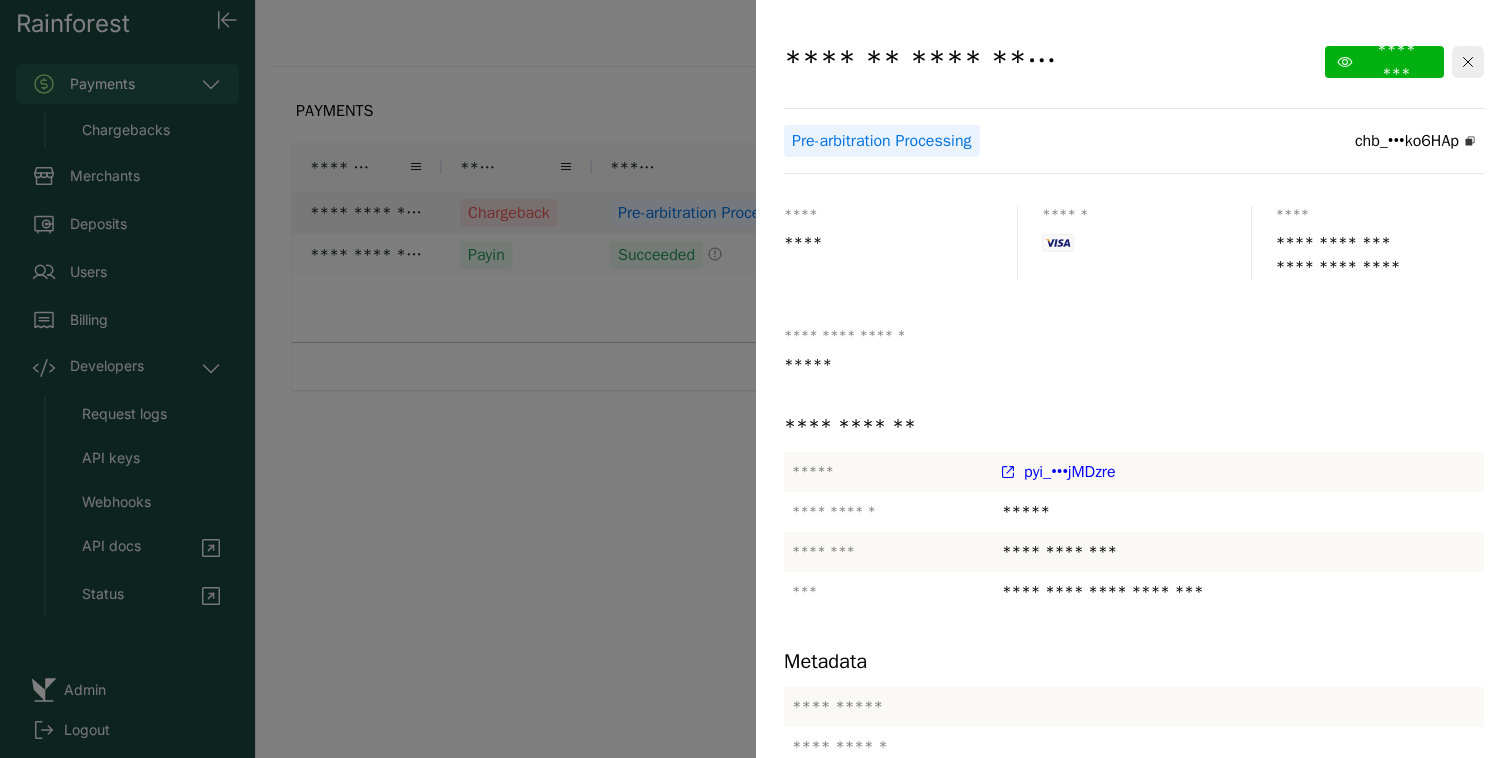 click 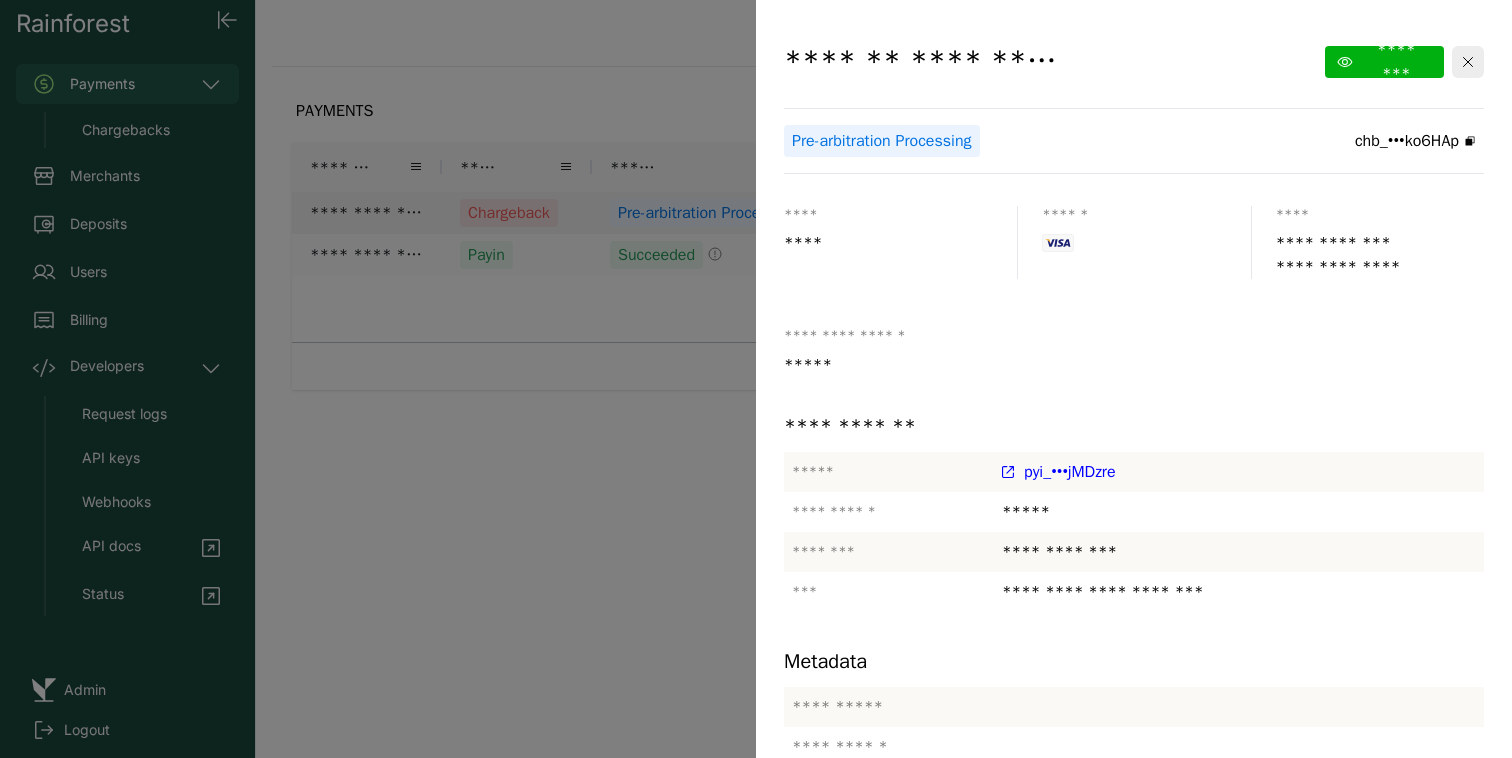click at bounding box center [756, 379] 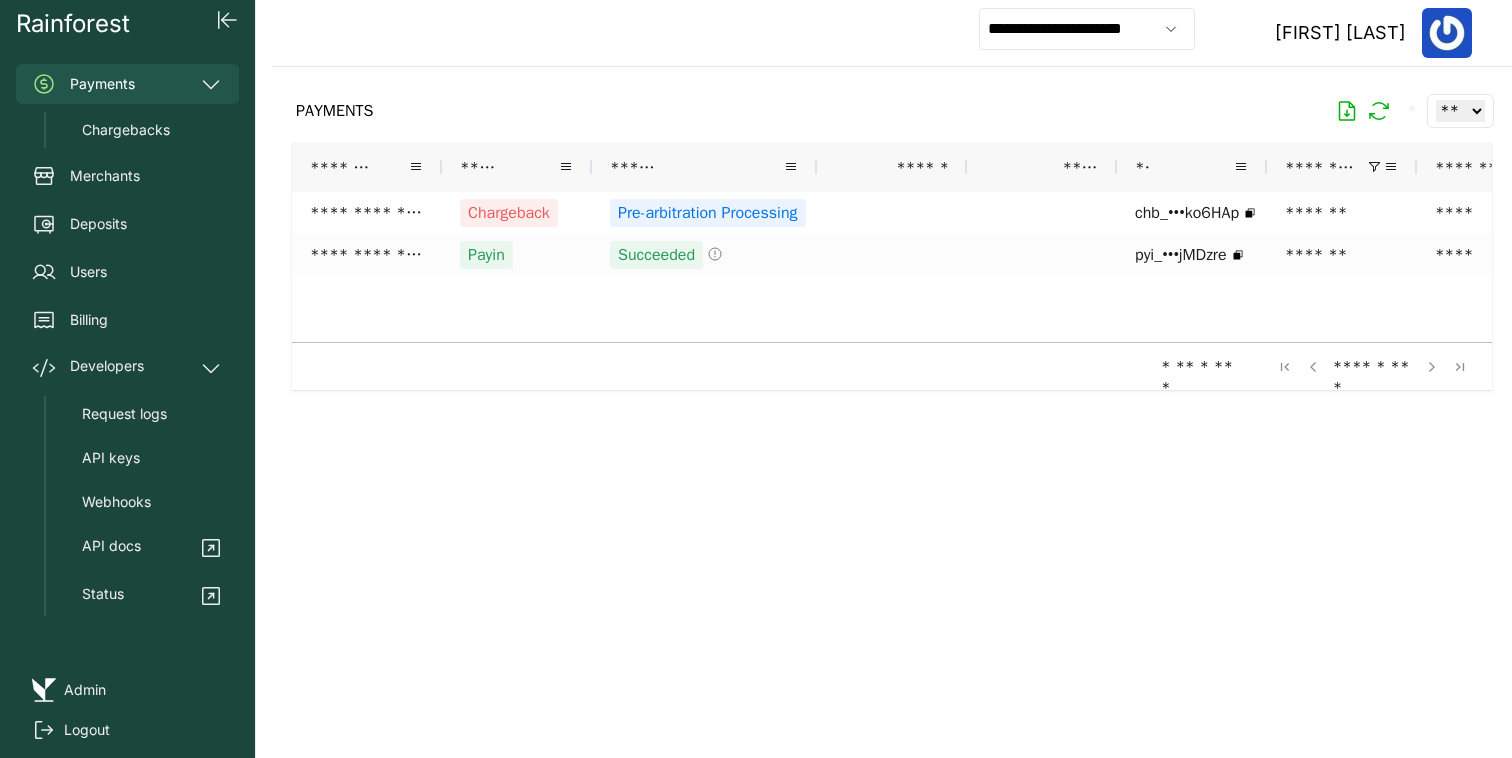 click on "**********" at bounding box center (1087, 33) 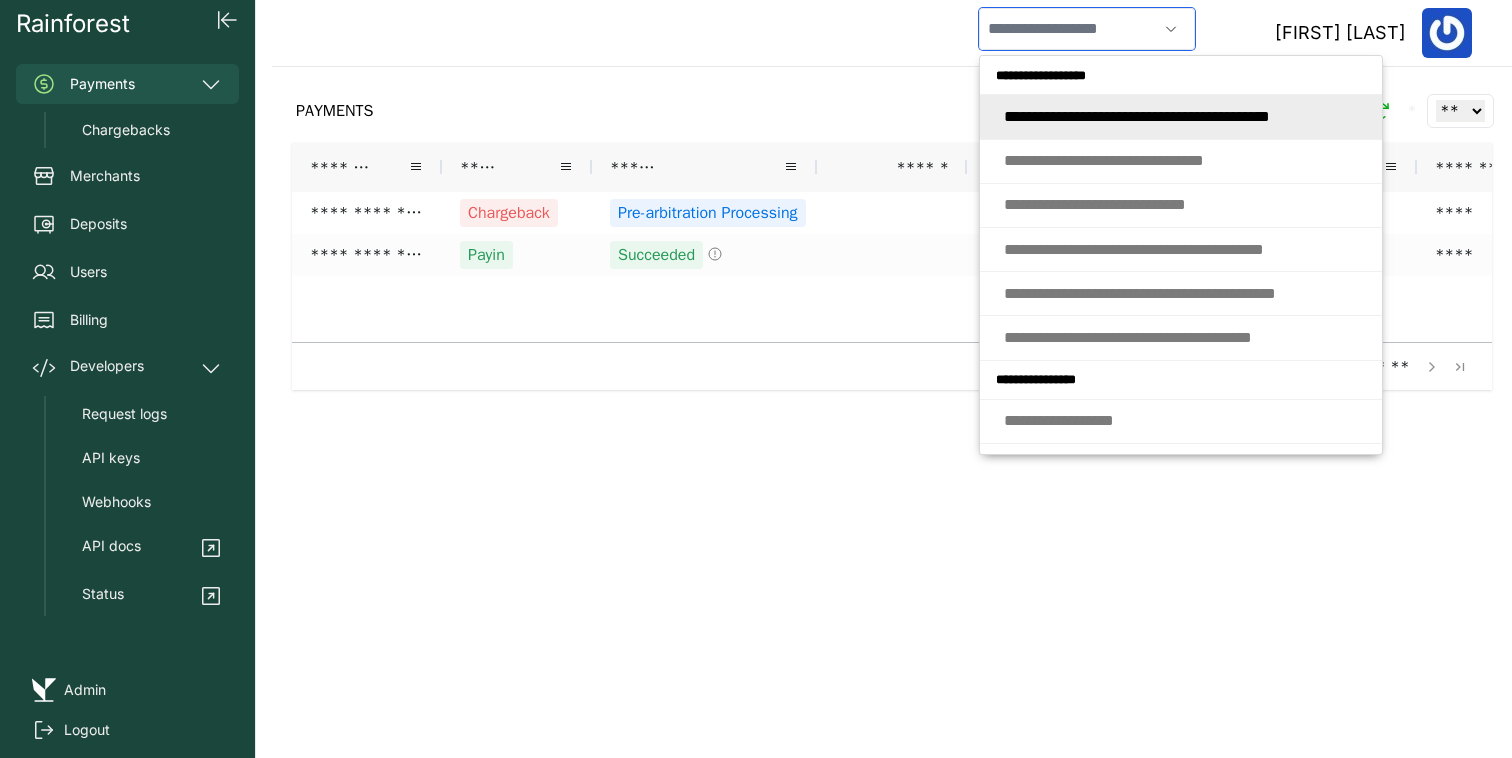 click at bounding box center (1068, 29) 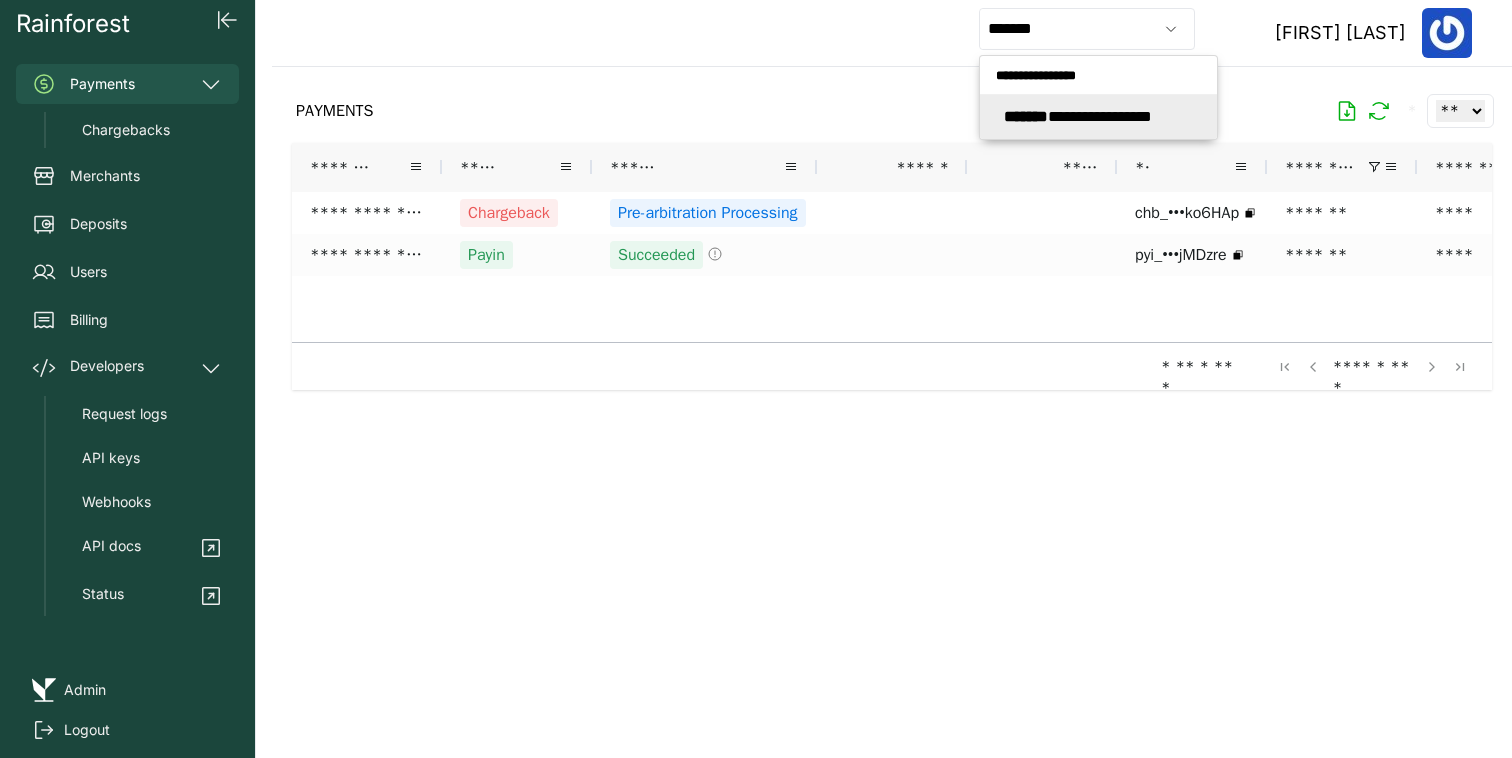 type on "**********" 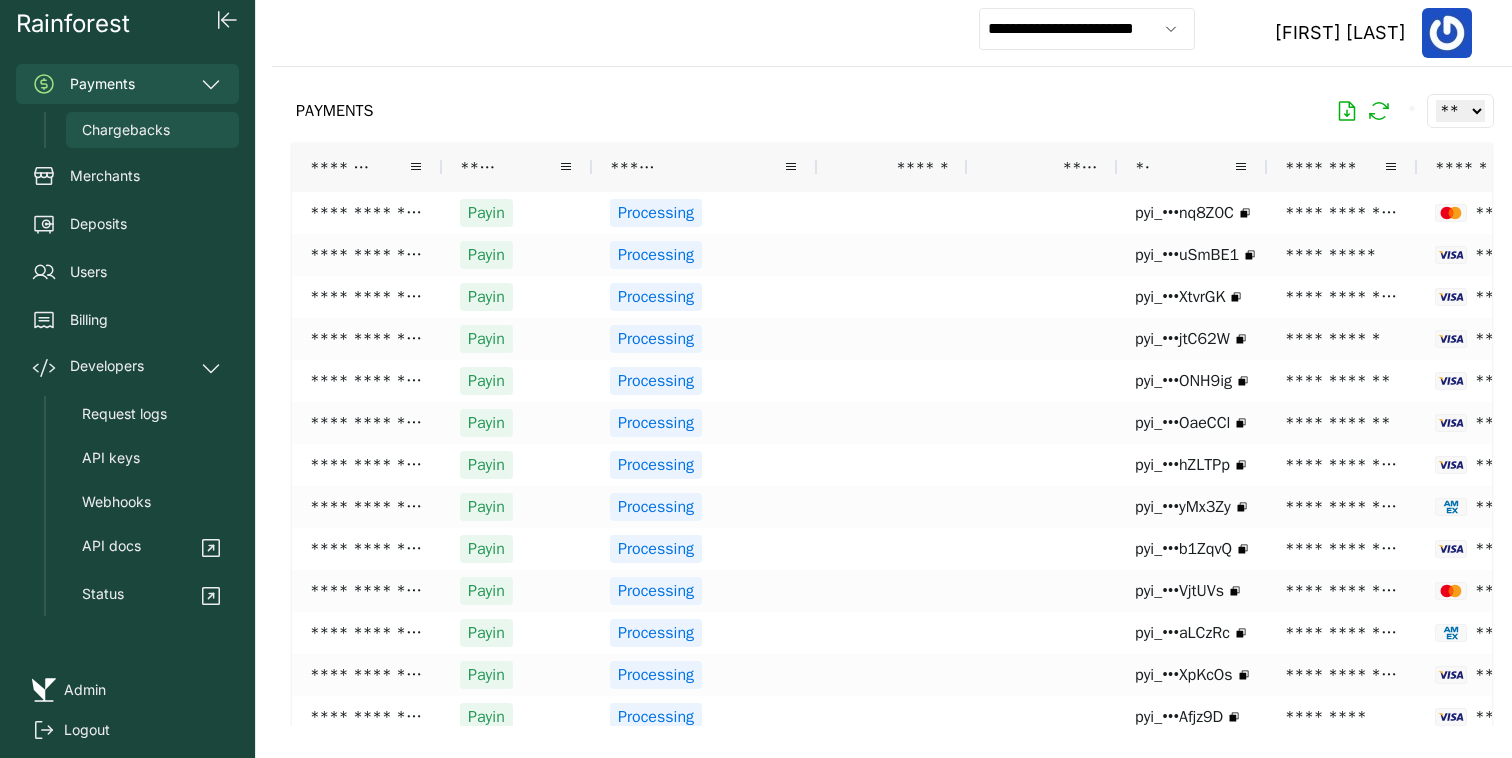 click on "Chargebacks" at bounding box center (152, 130) 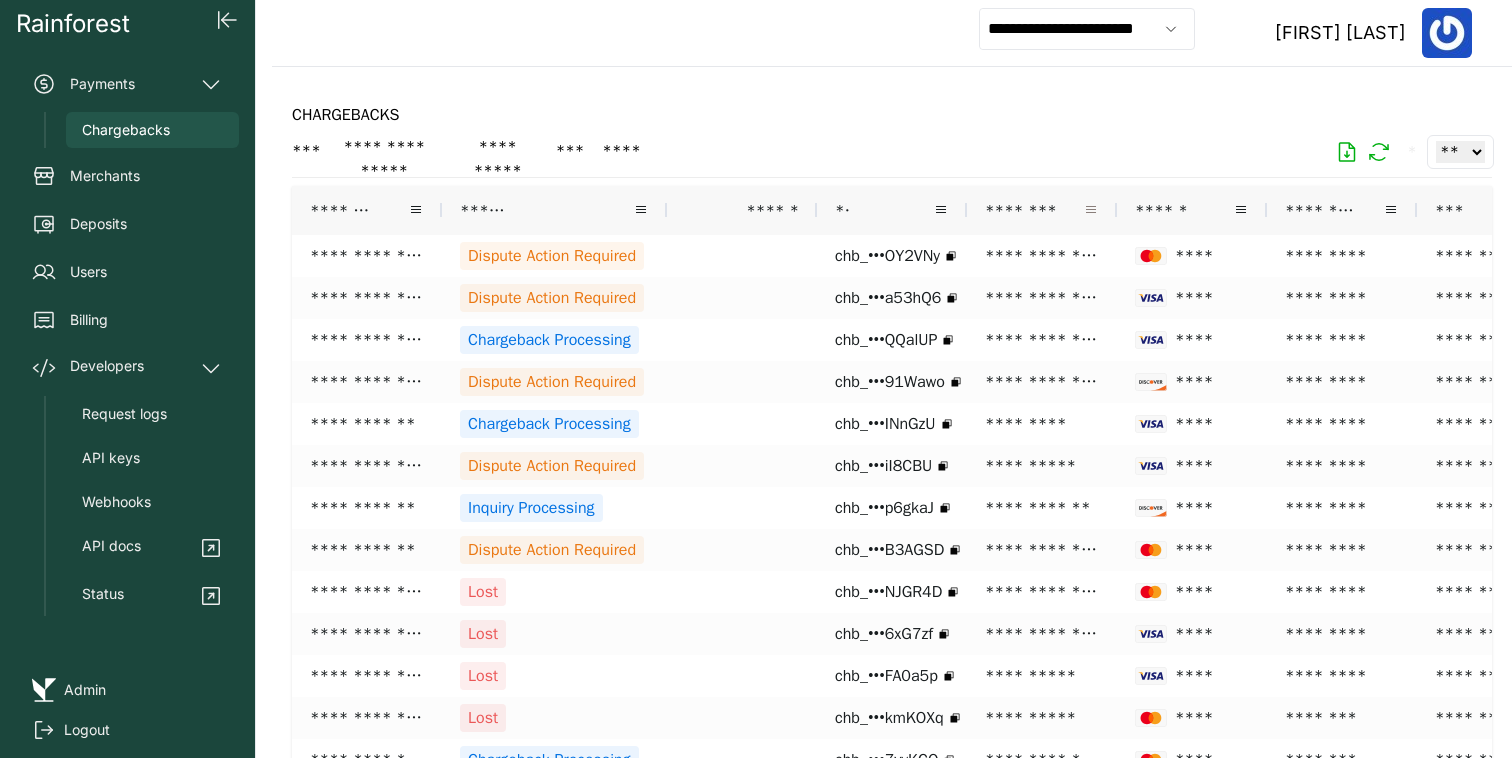 click at bounding box center [1091, 210] 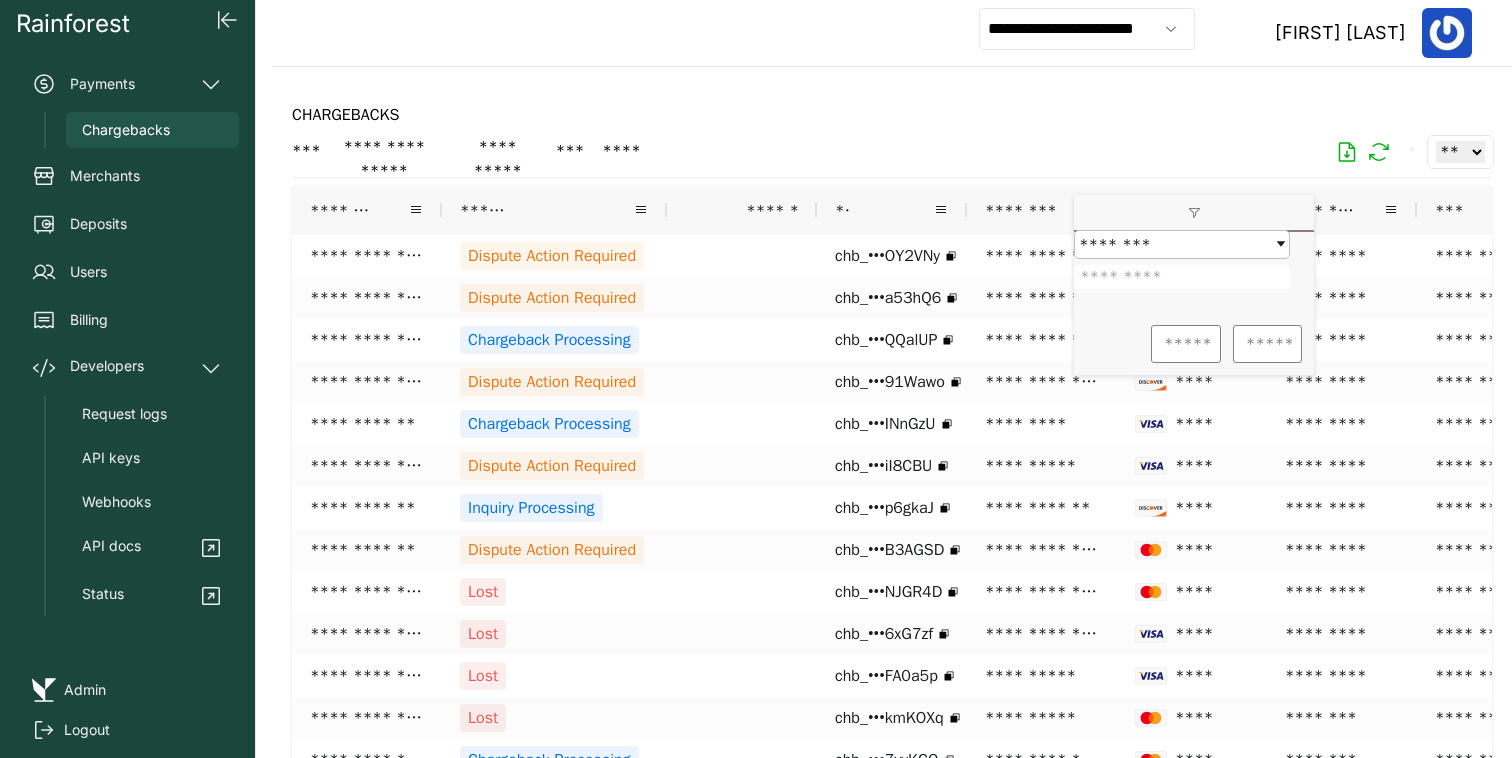 click on "********" at bounding box center [1023, 210] 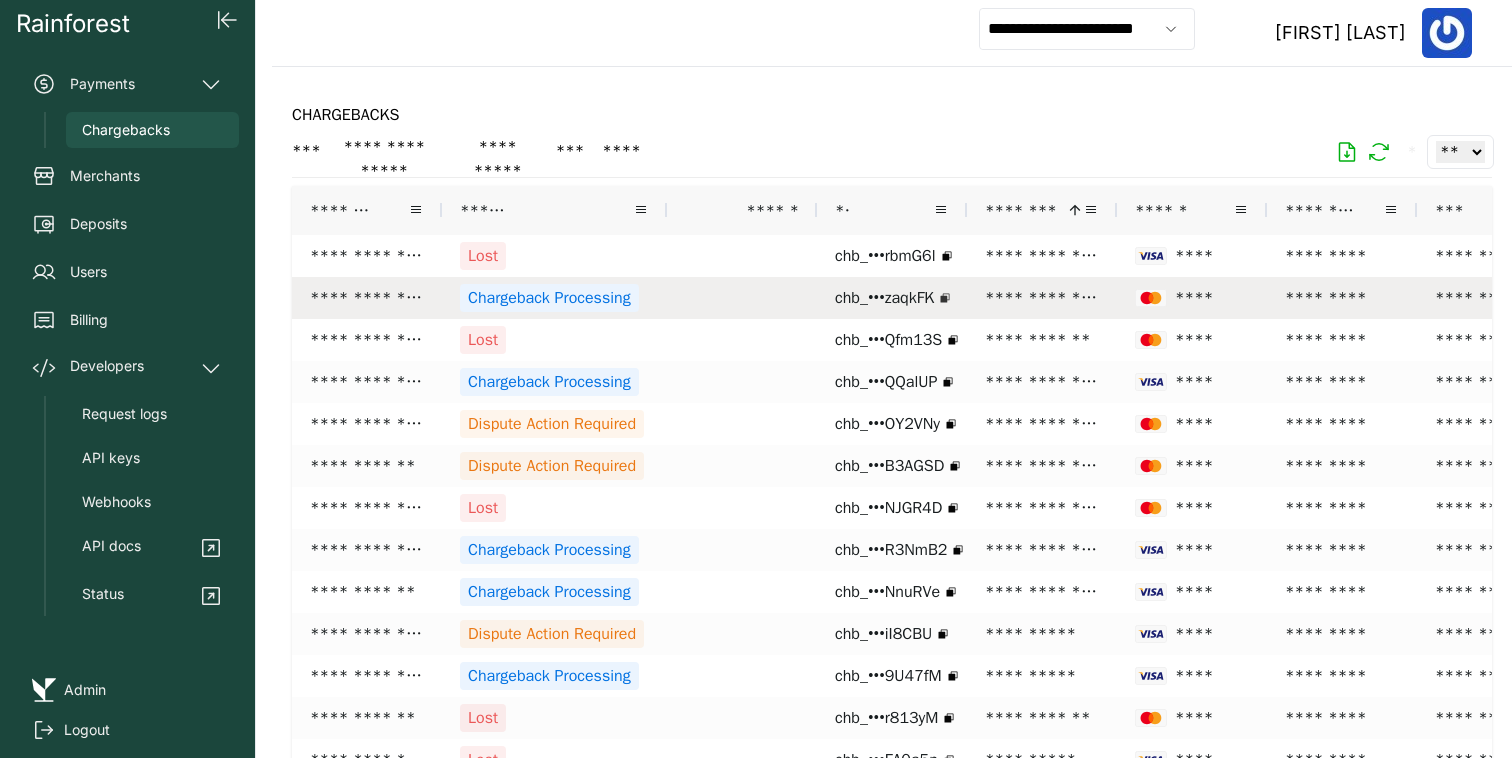 click 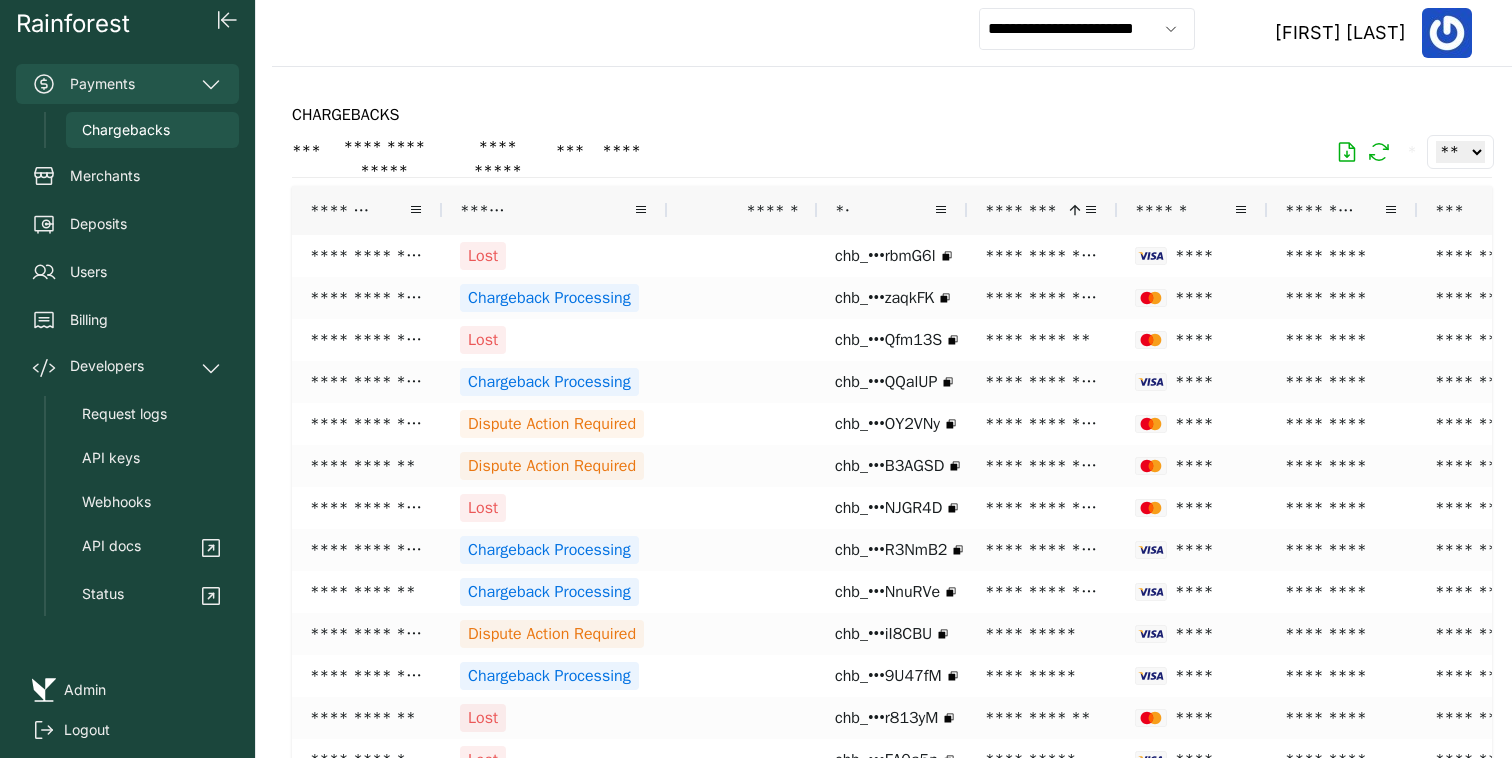 click on "Payments" at bounding box center [127, 84] 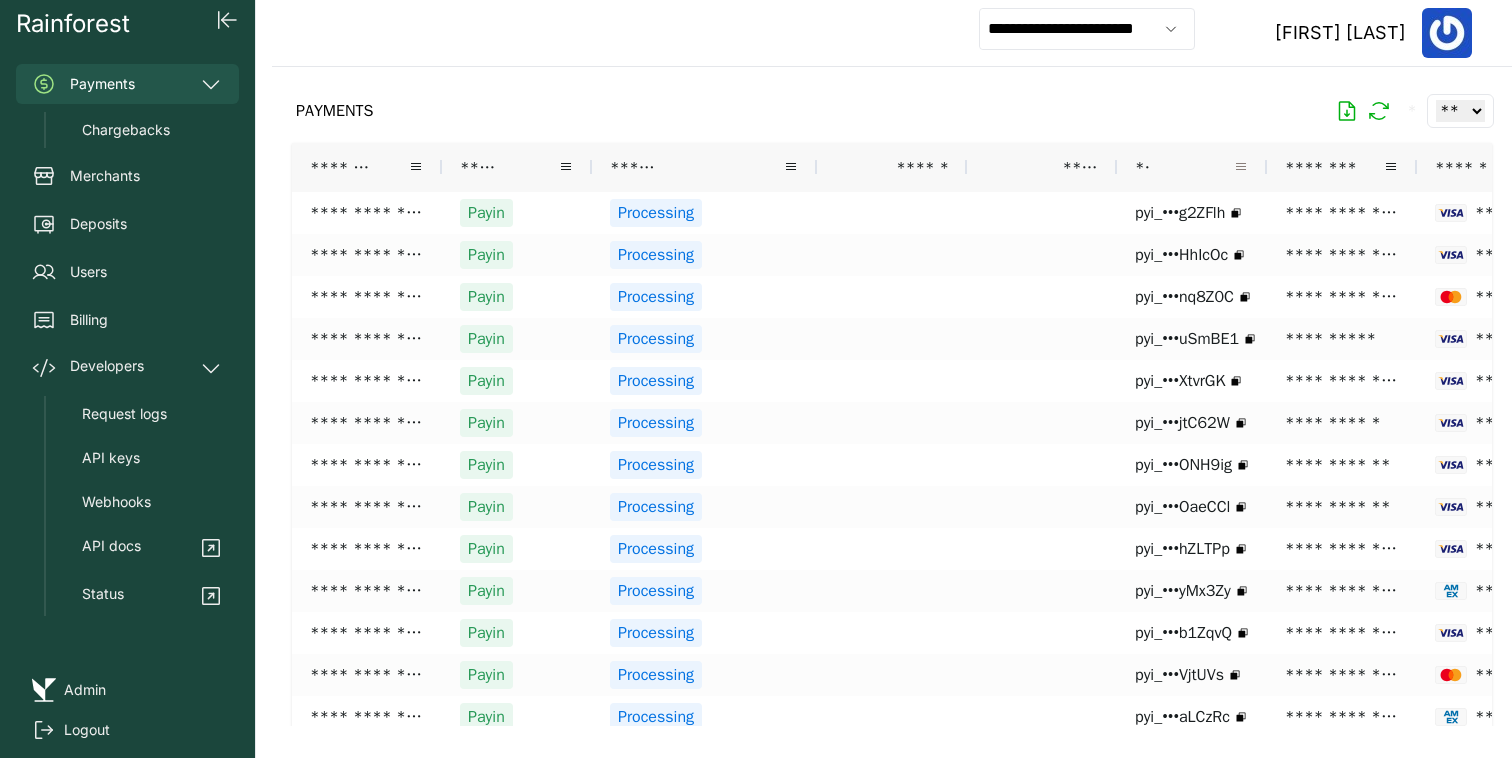 click at bounding box center [1241, 167] 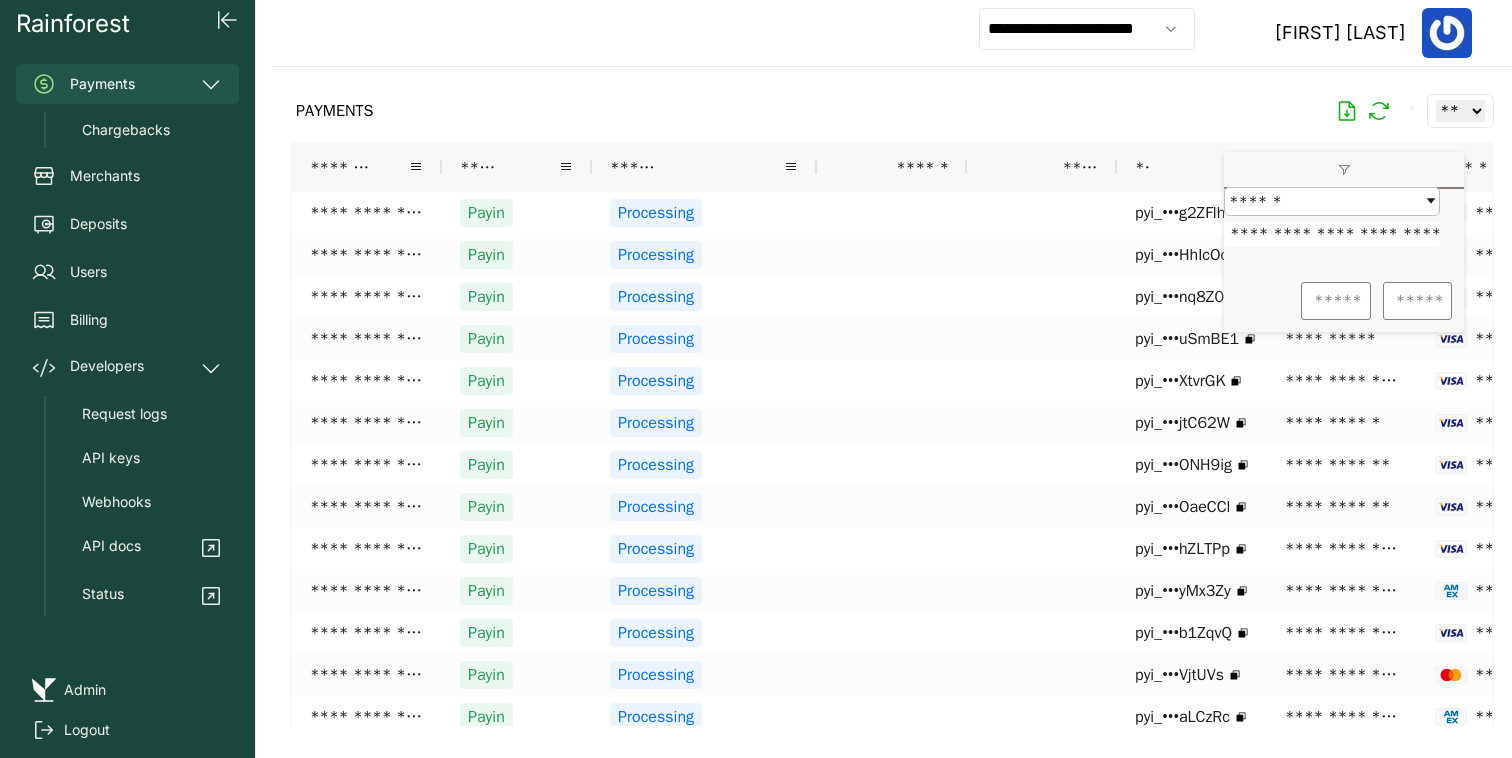 scroll, scrollTop: 0, scrollLeft: 66, axis: horizontal 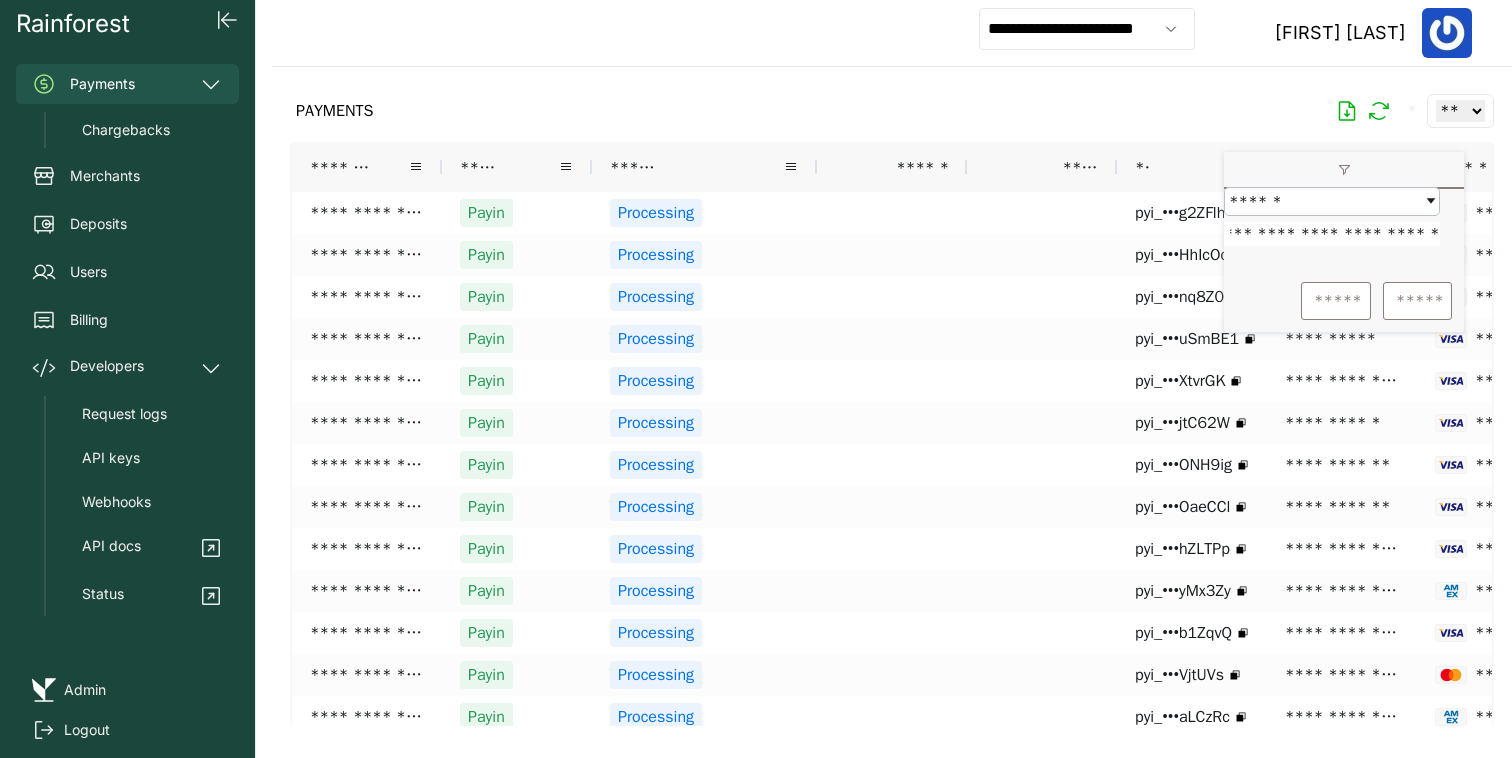 type on "**********" 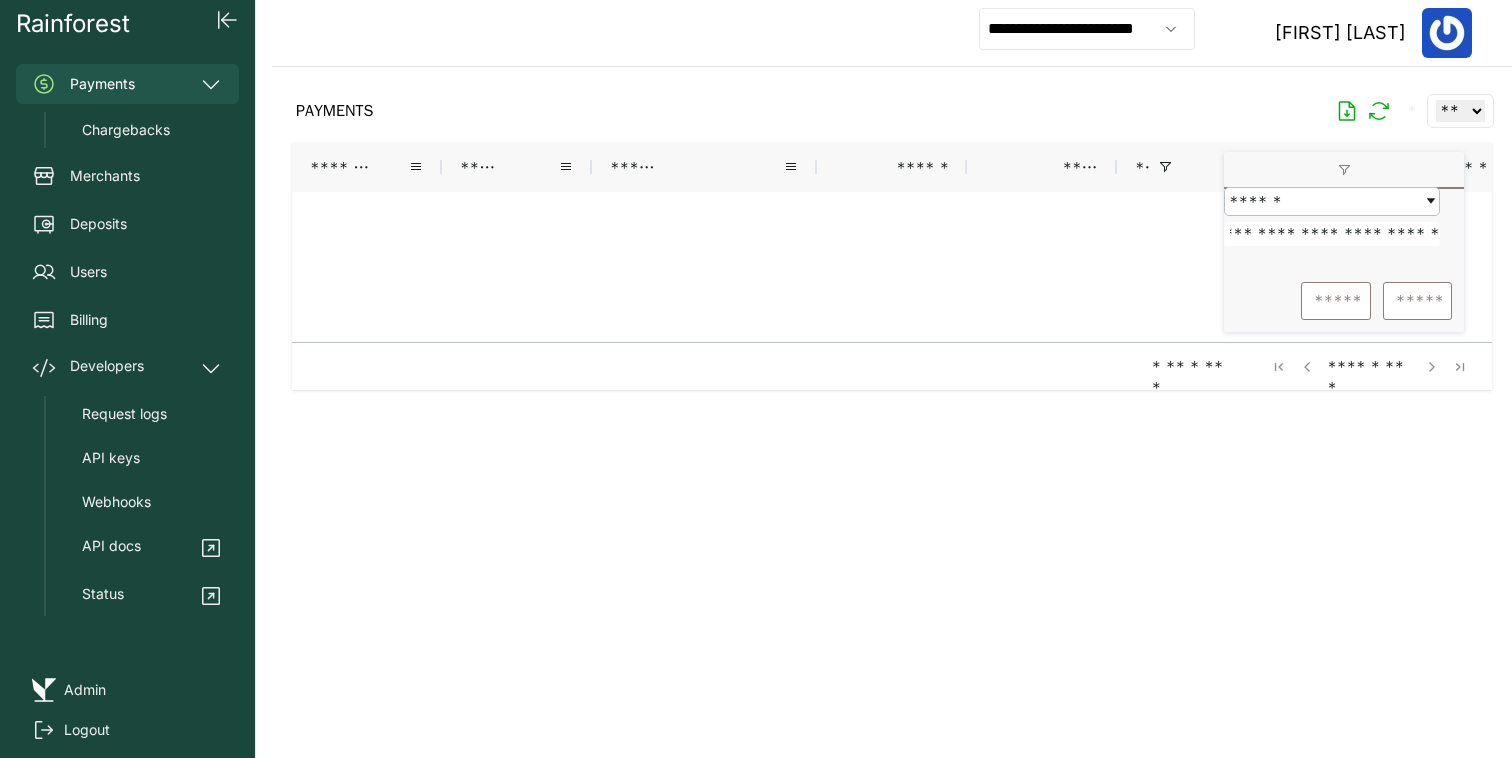 click at bounding box center [892, 396] 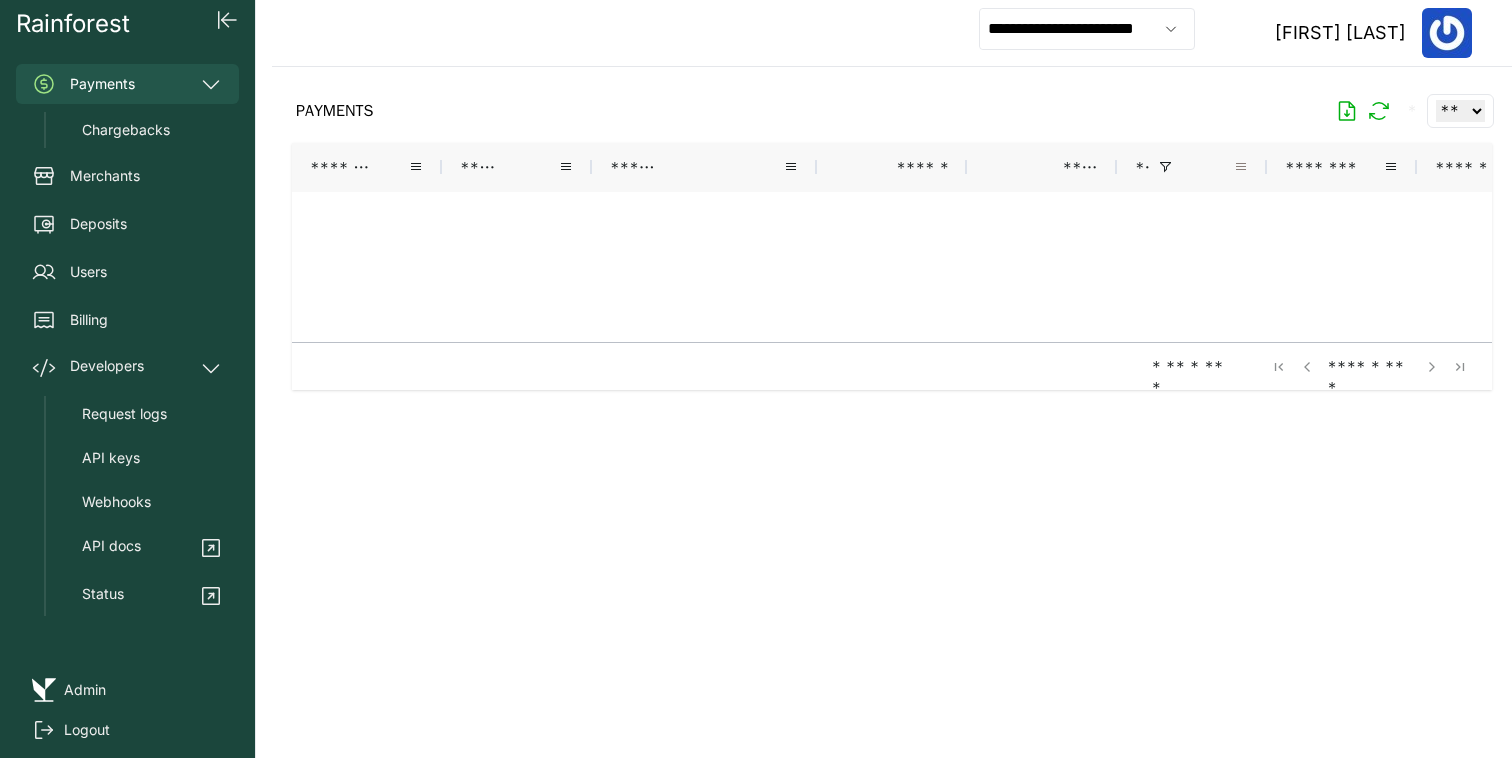click at bounding box center [1241, 167] 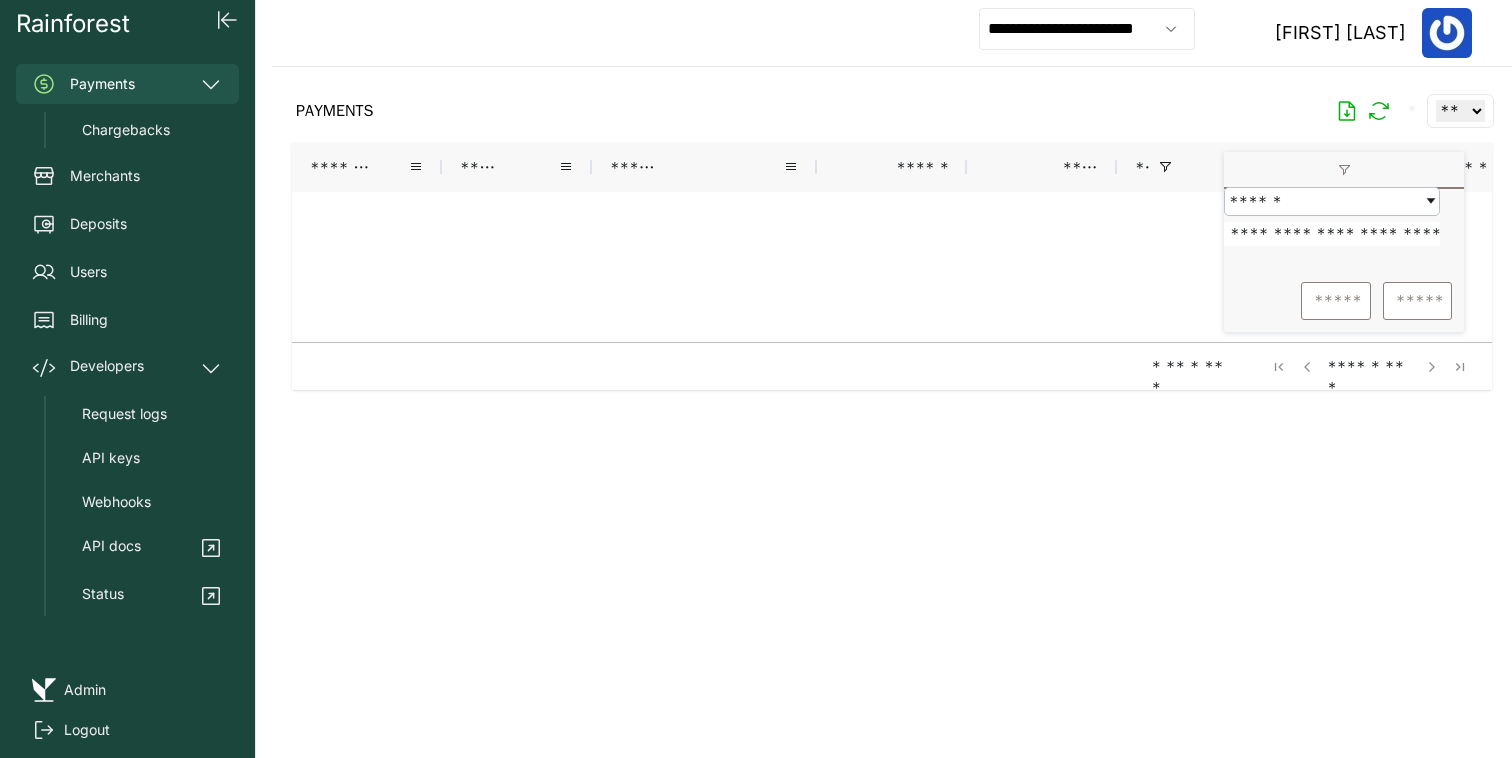 scroll, scrollTop: 0, scrollLeft: 66, axis: horizontal 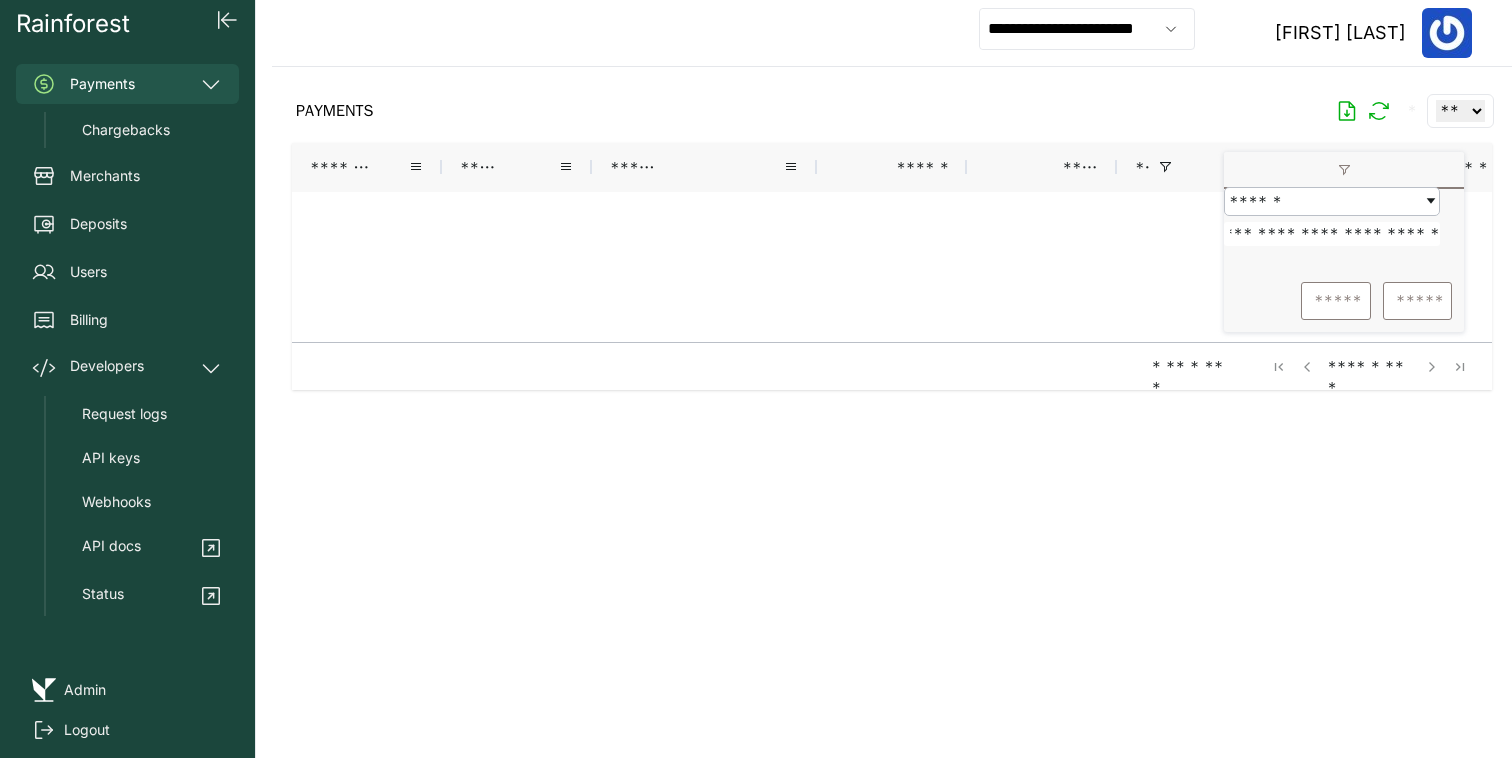 click on "**********" at bounding box center [1332, 234] 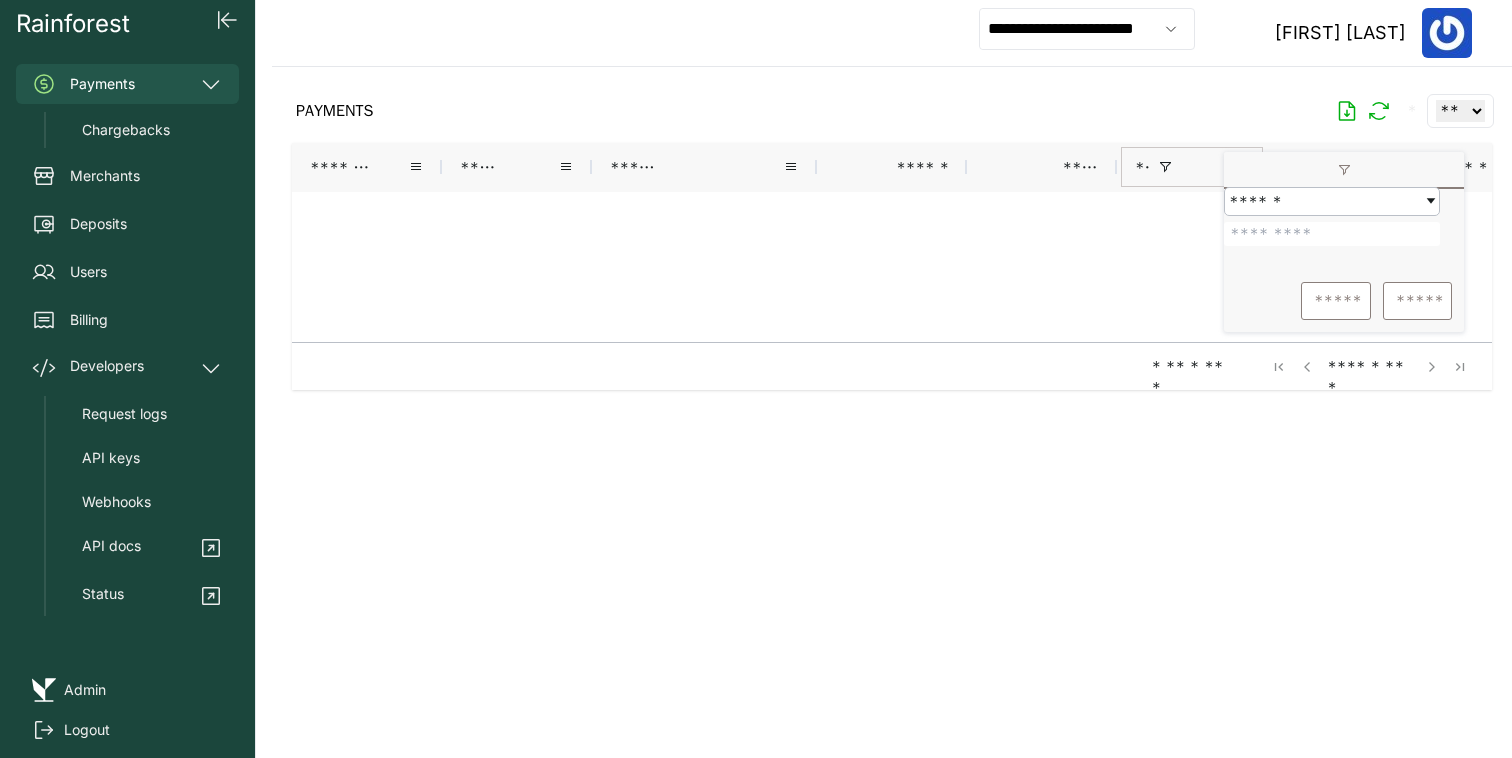 scroll, scrollTop: 0, scrollLeft: 0, axis: both 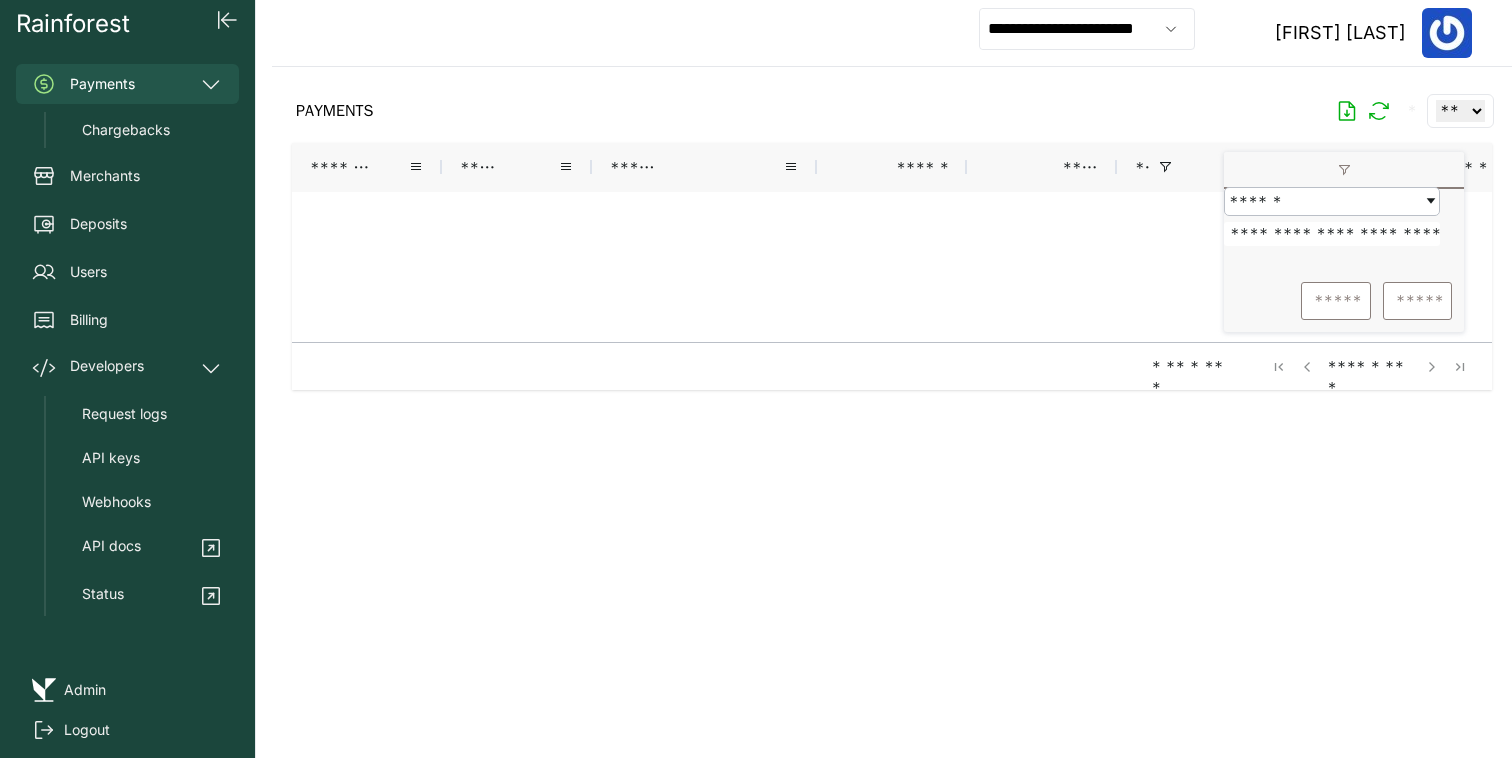 drag, startPoint x: 1299, startPoint y: 253, endPoint x: 1172, endPoint y: 256, distance: 127.03543 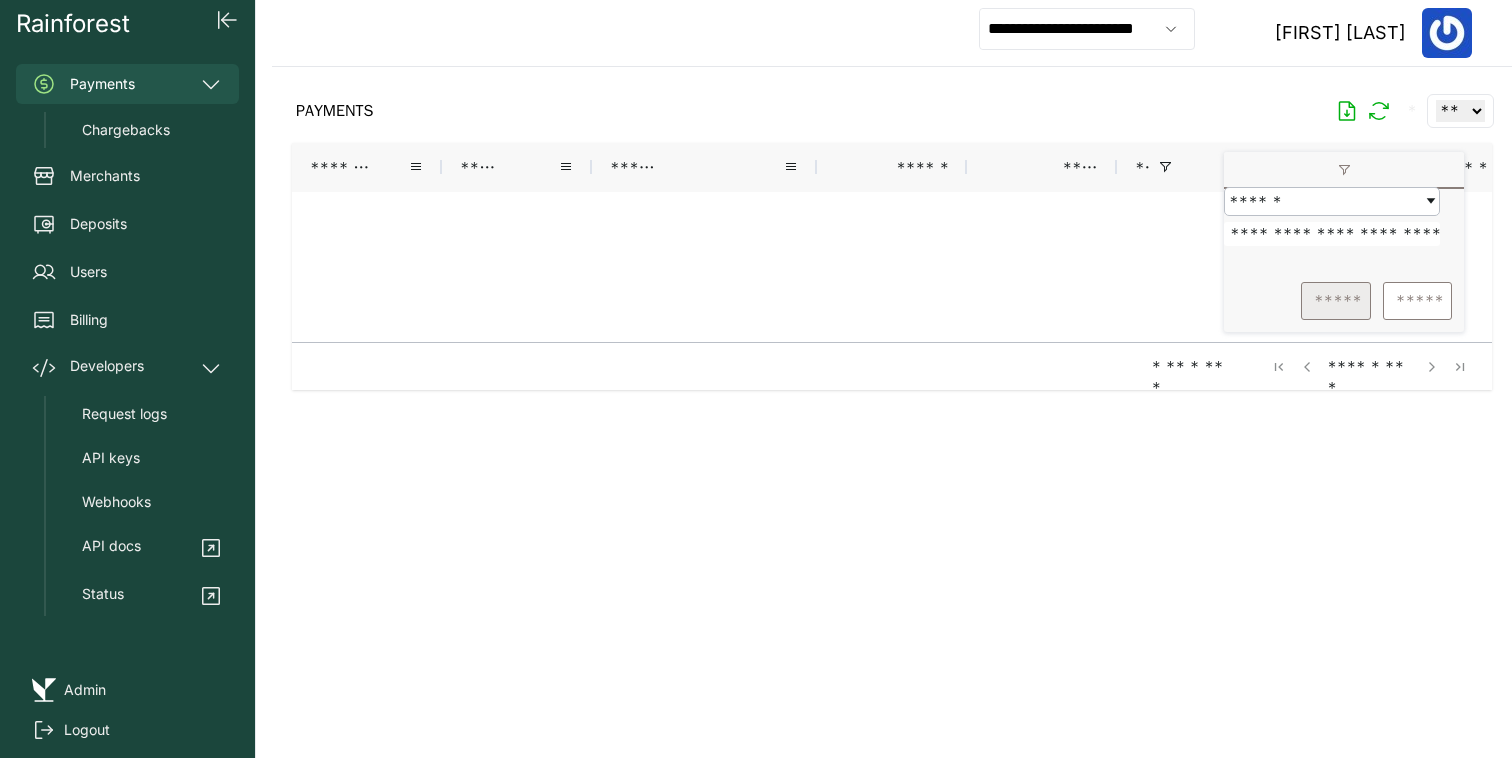 click on "*****" at bounding box center [1336, 301] 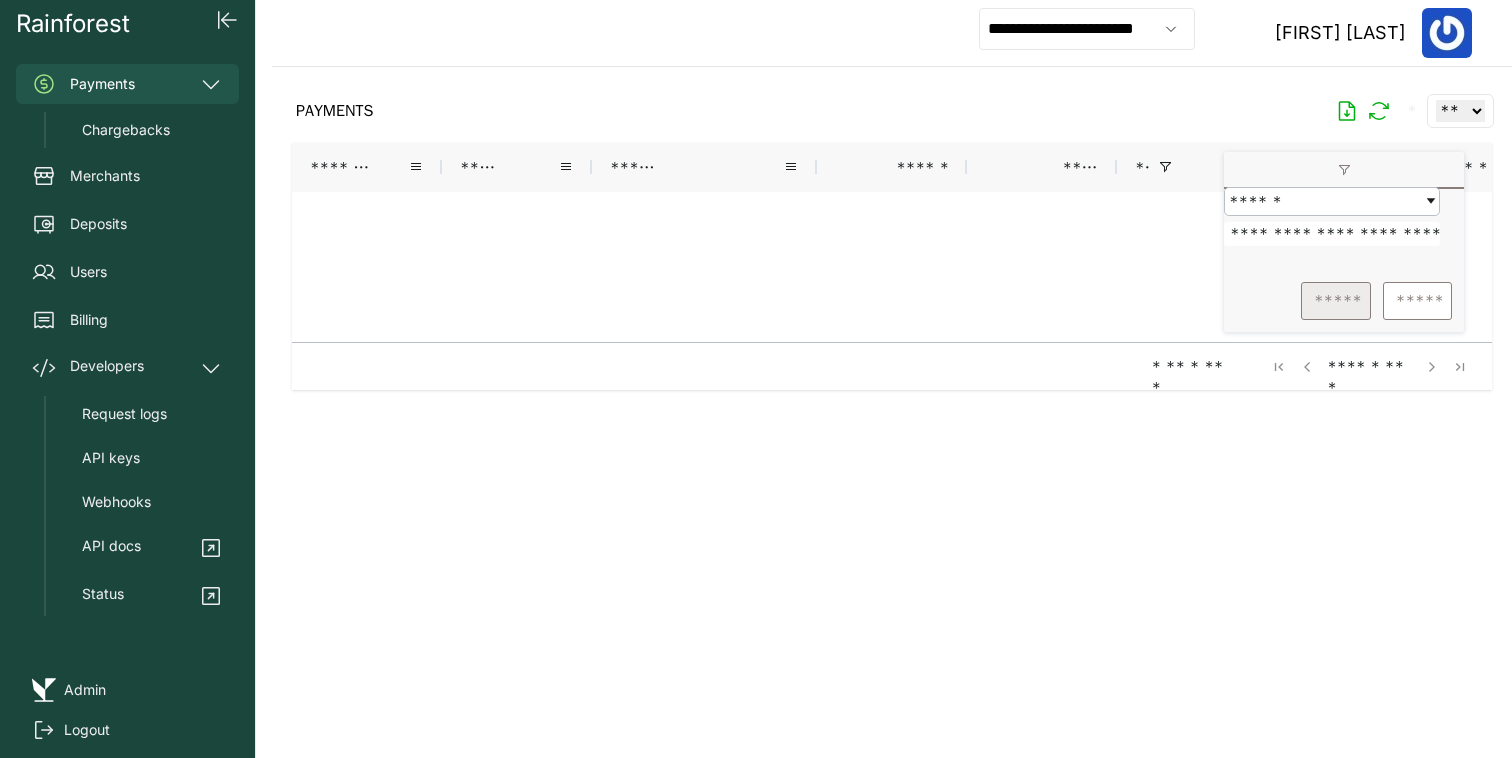 click on "*****" at bounding box center (1336, 301) 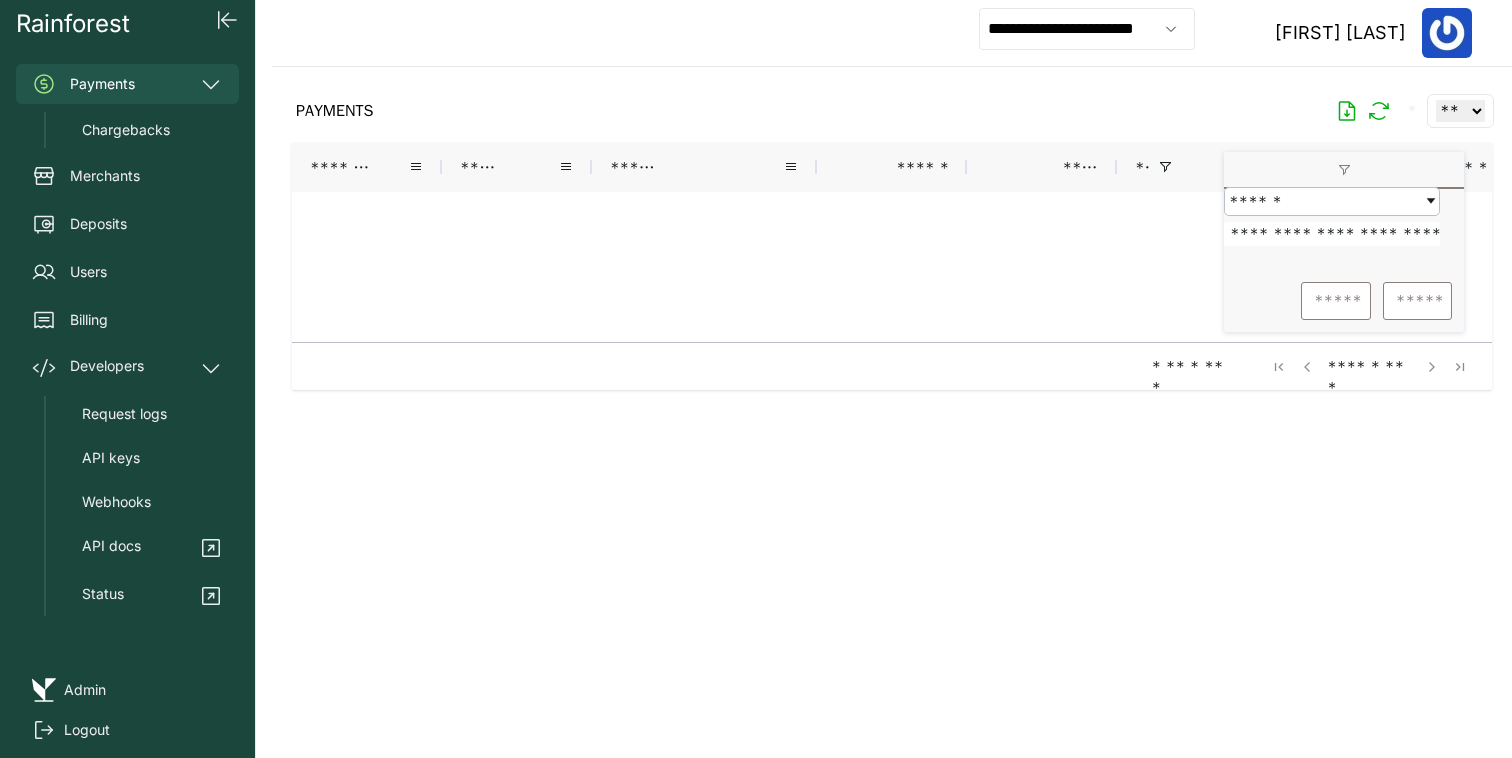 click at bounding box center (892, 396) 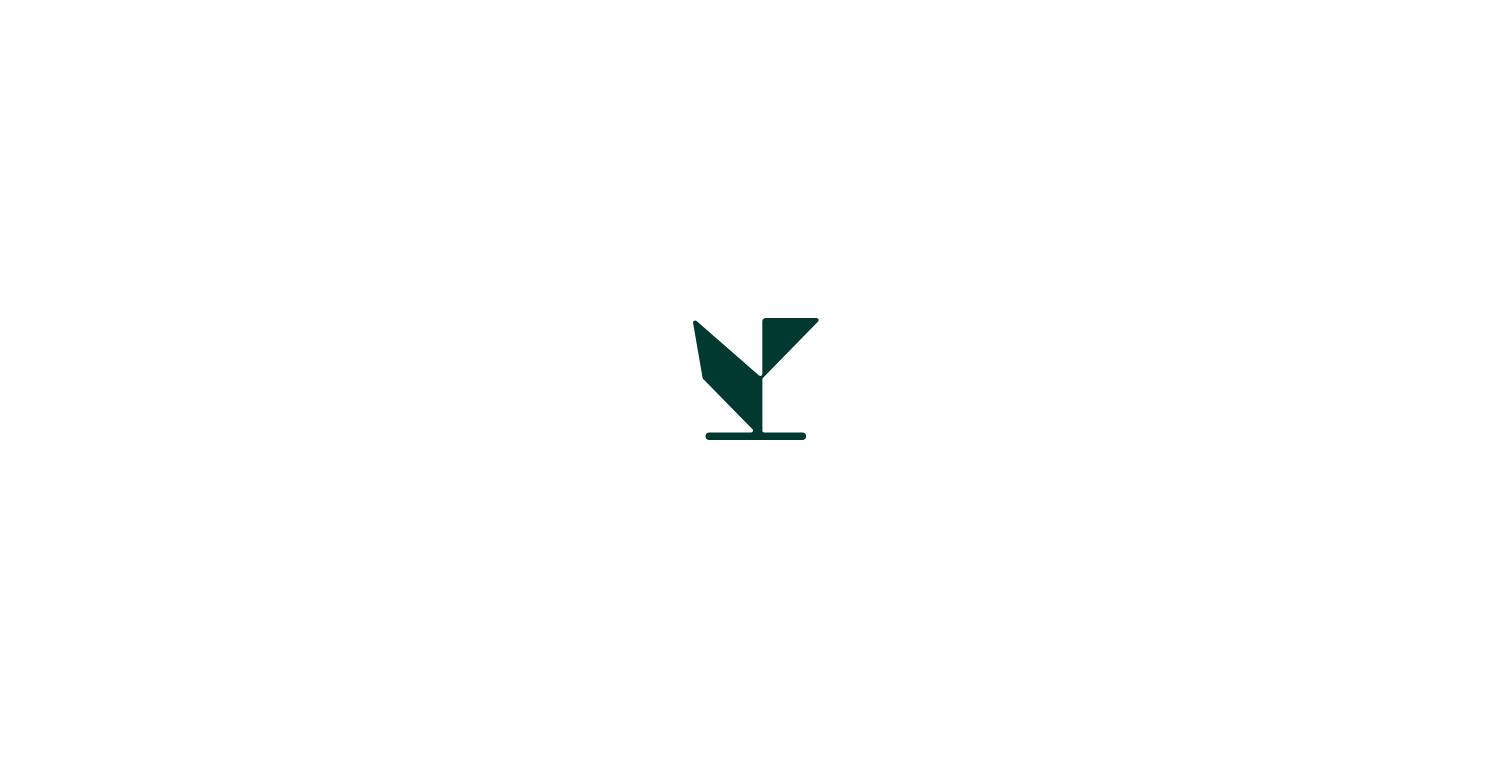 scroll, scrollTop: 0, scrollLeft: 0, axis: both 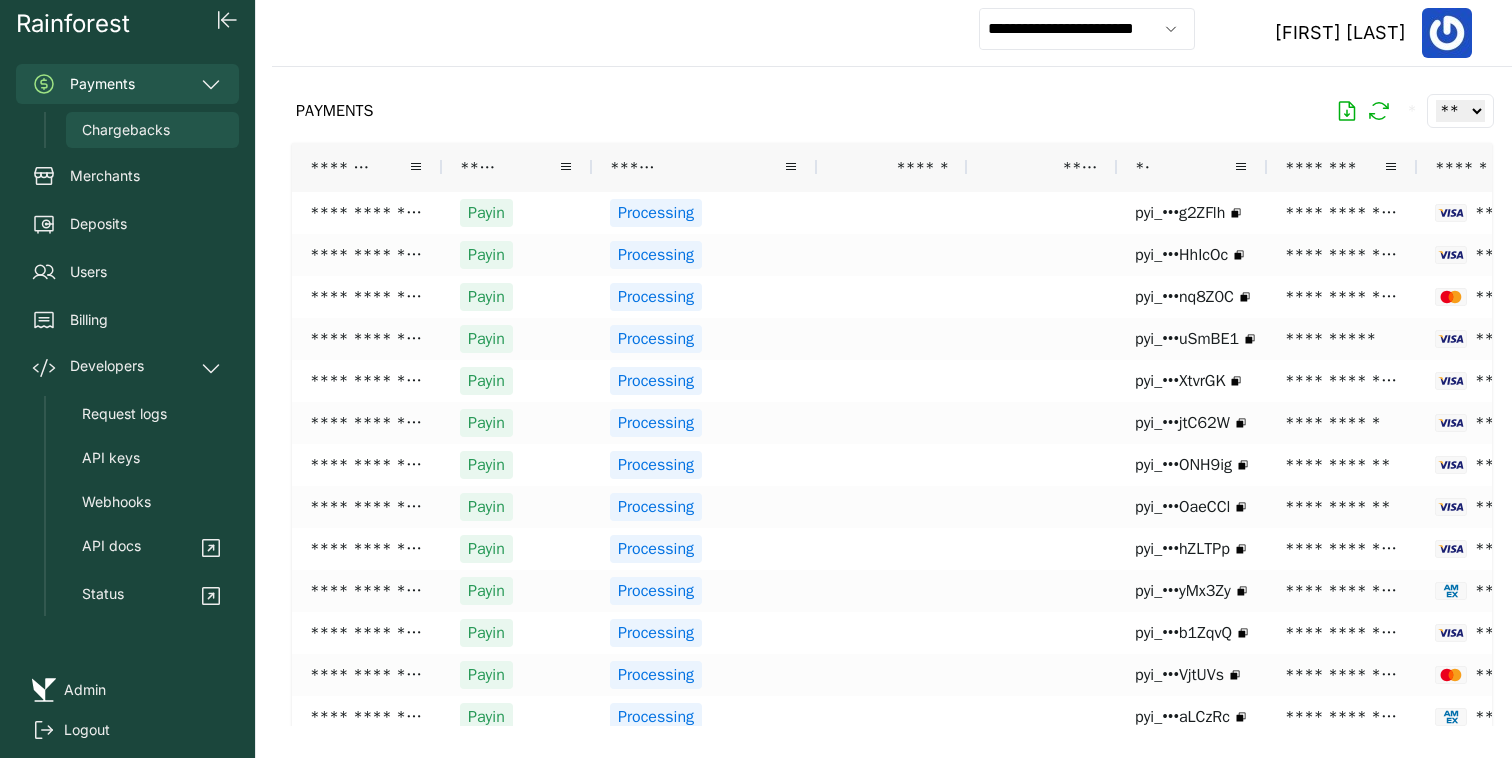 click on "Chargebacks" at bounding box center (152, 130) 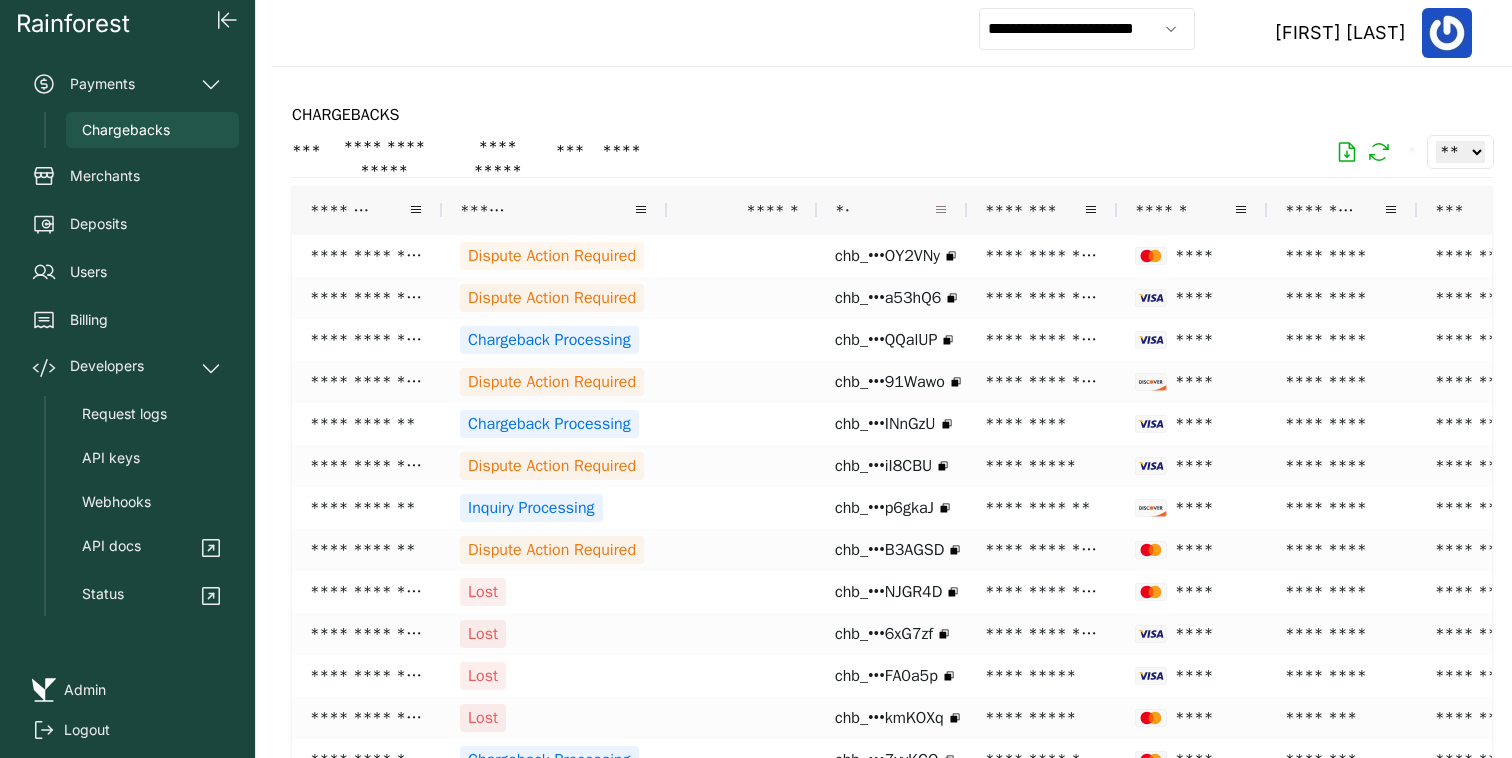 click at bounding box center (941, 210) 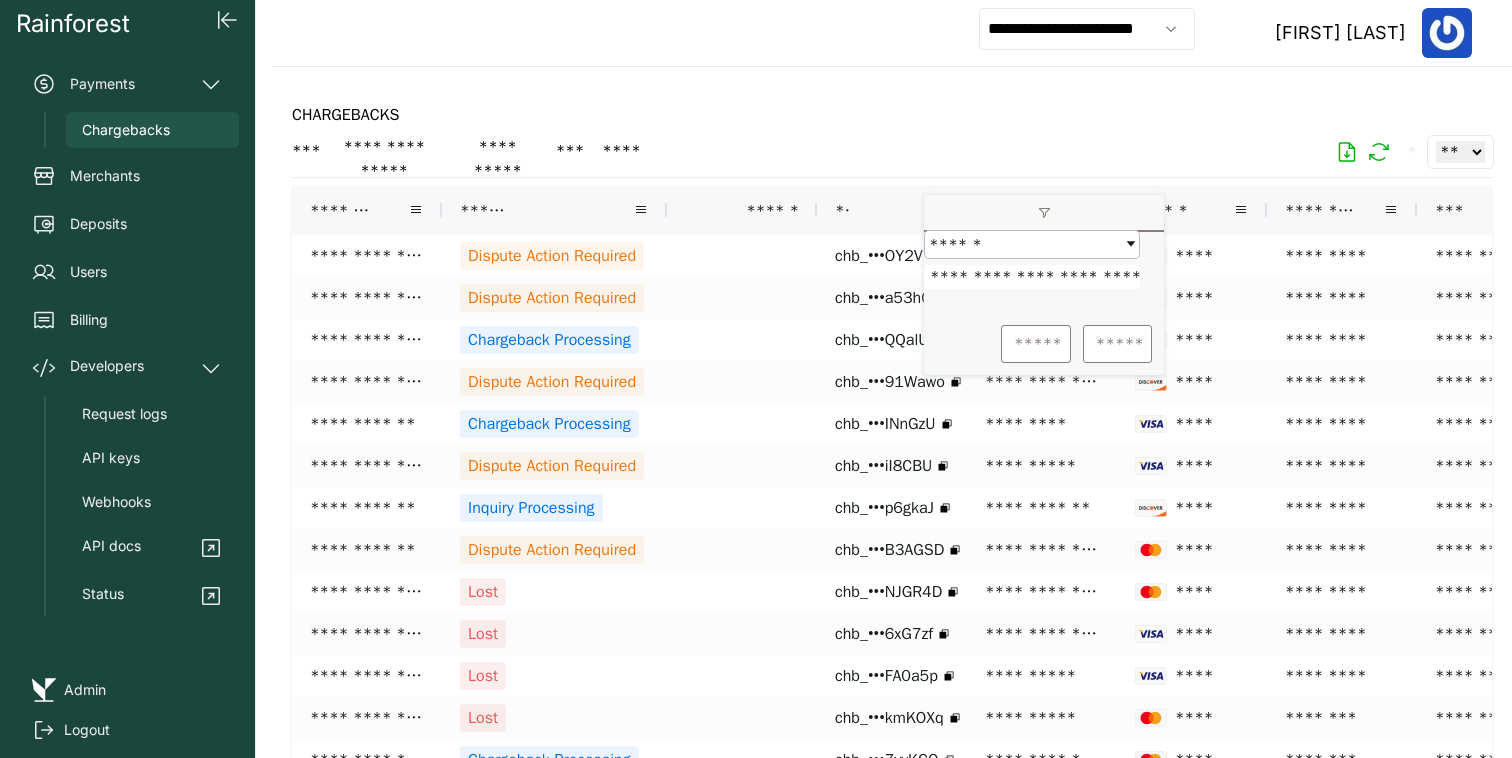 scroll, scrollTop: 0, scrollLeft: 61, axis: horizontal 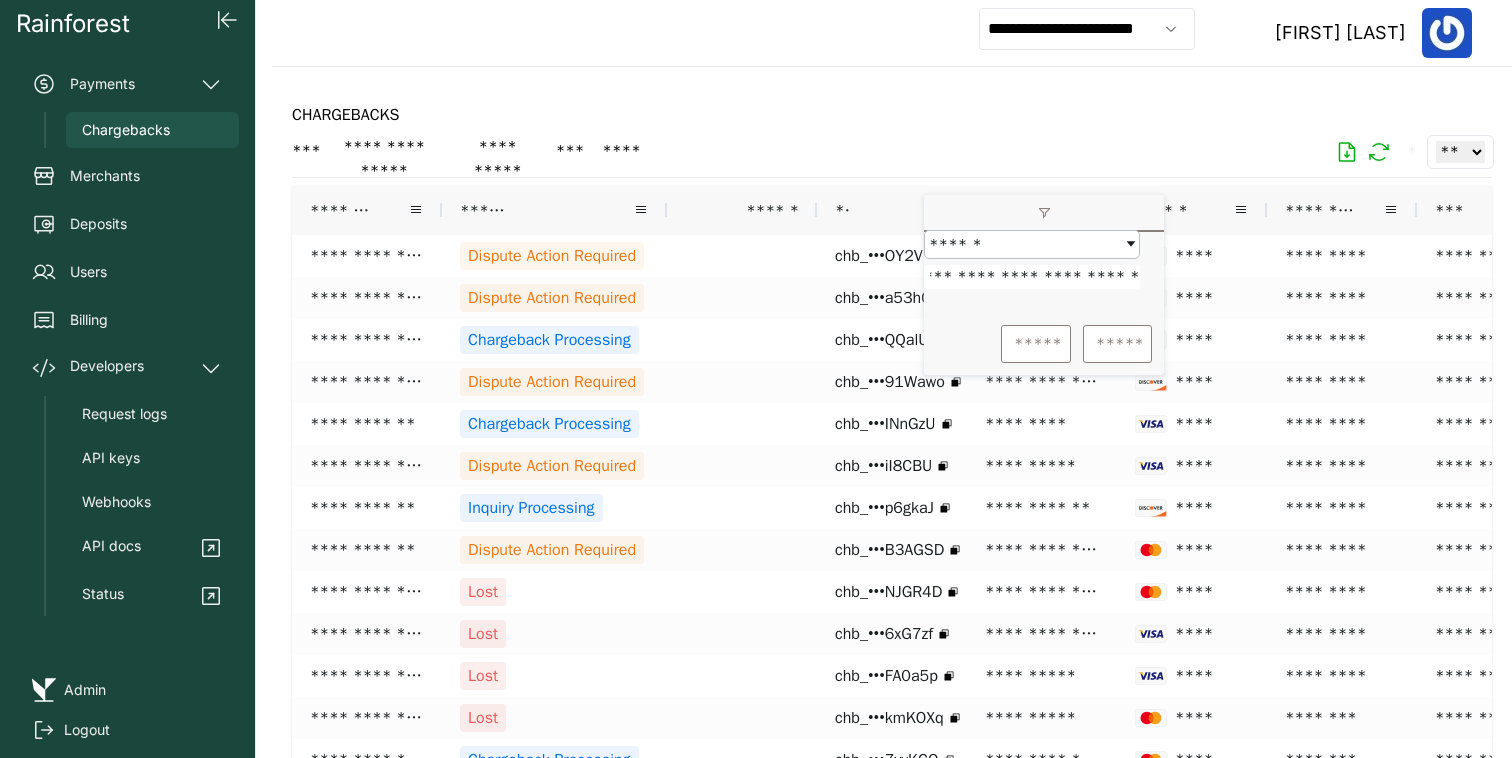 type on "**********" 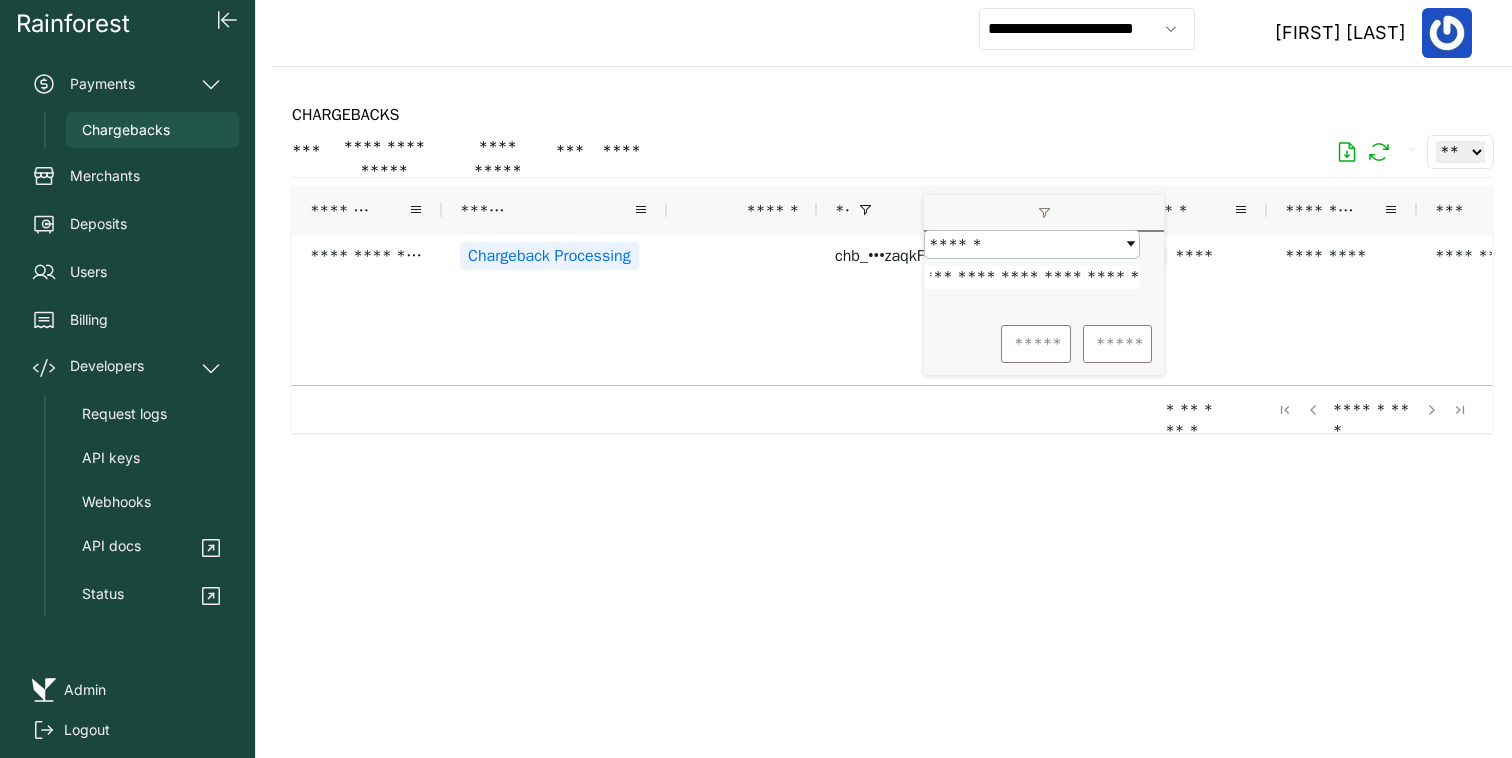 click on "CHARGEBACKS" 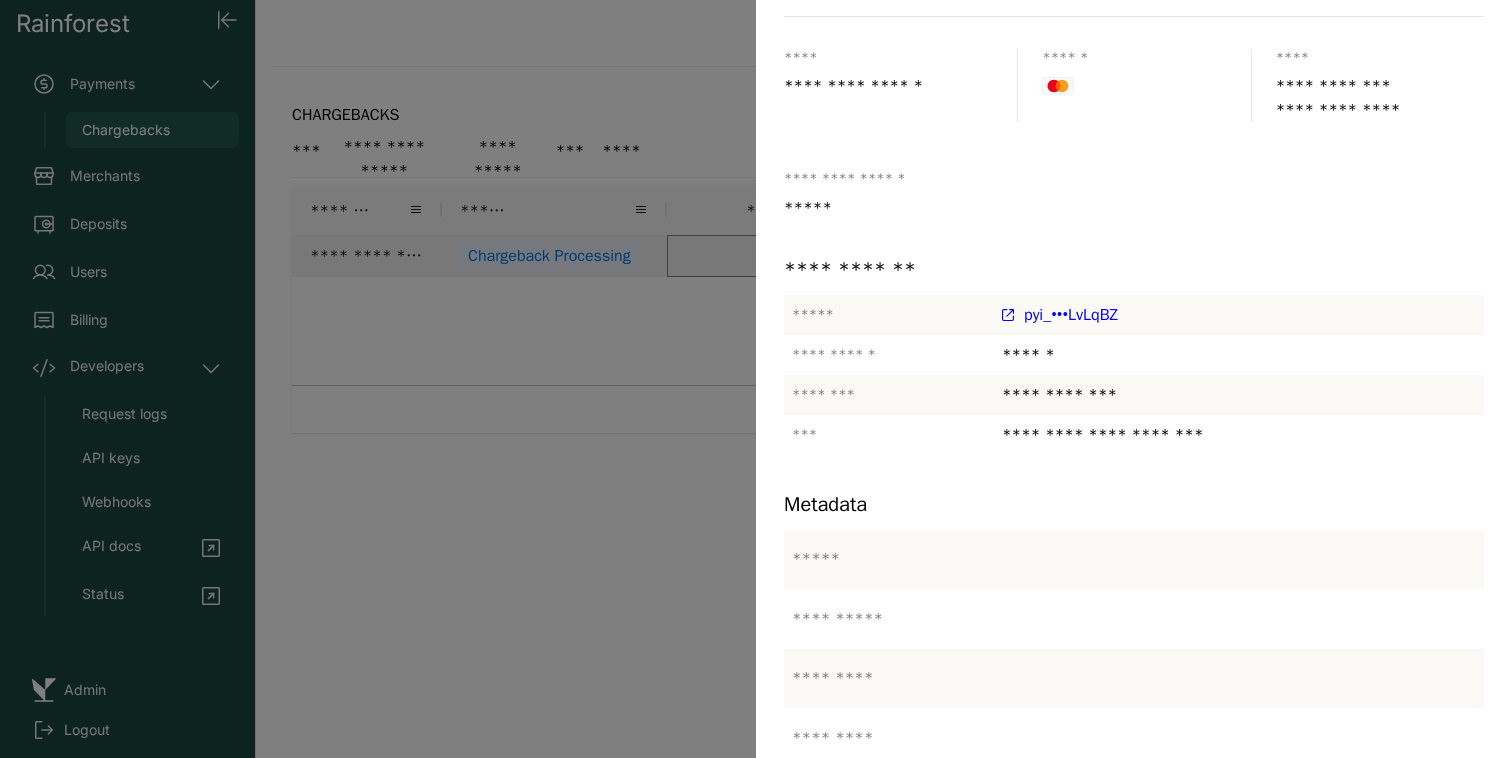 scroll, scrollTop: 164, scrollLeft: 0, axis: vertical 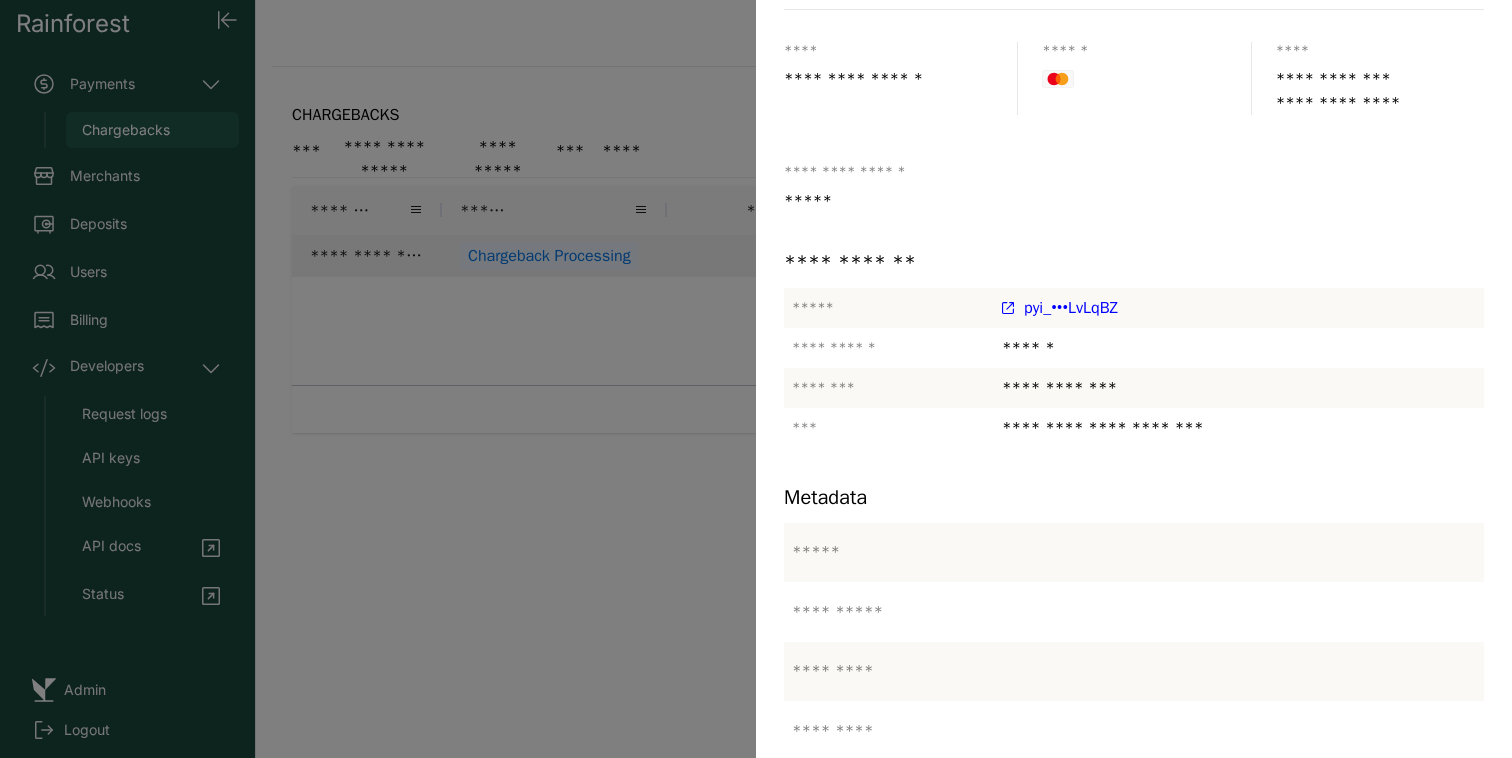 click on "pyi_•••LvLqBZ" at bounding box center (1071, 308) 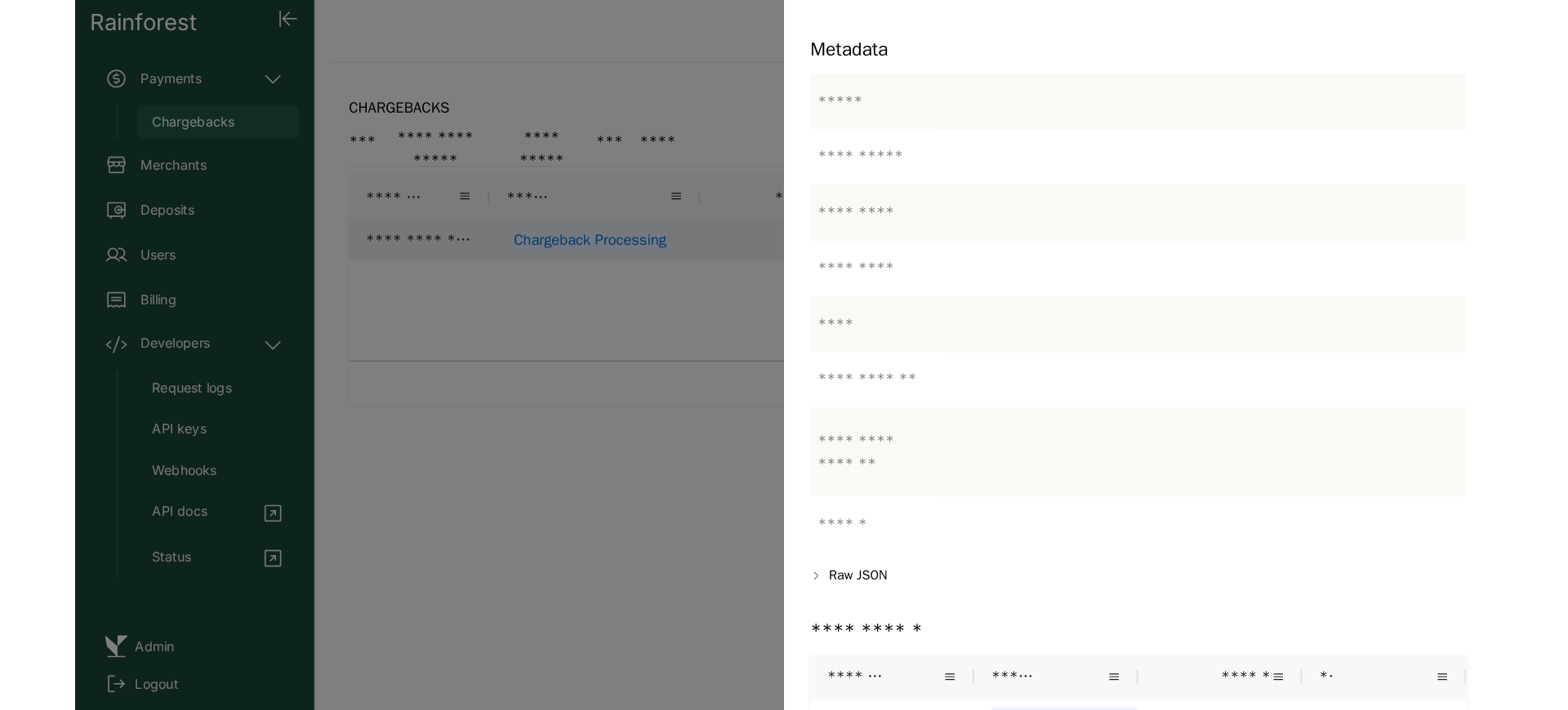 scroll, scrollTop: 733, scrollLeft: 0, axis: vertical 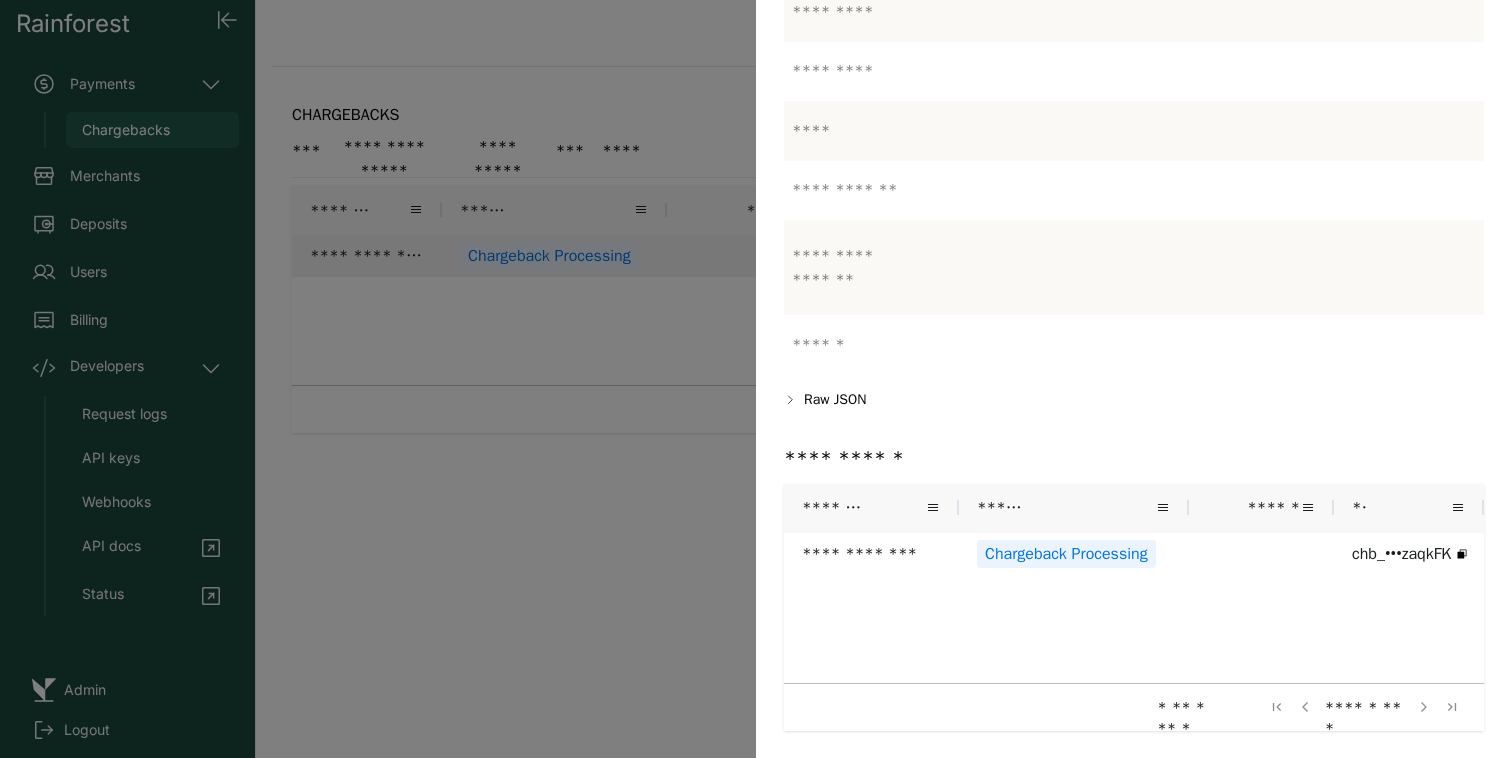drag, startPoint x: 1131, startPoint y: 505, endPoint x: 1186, endPoint y: 501, distance: 55.145264 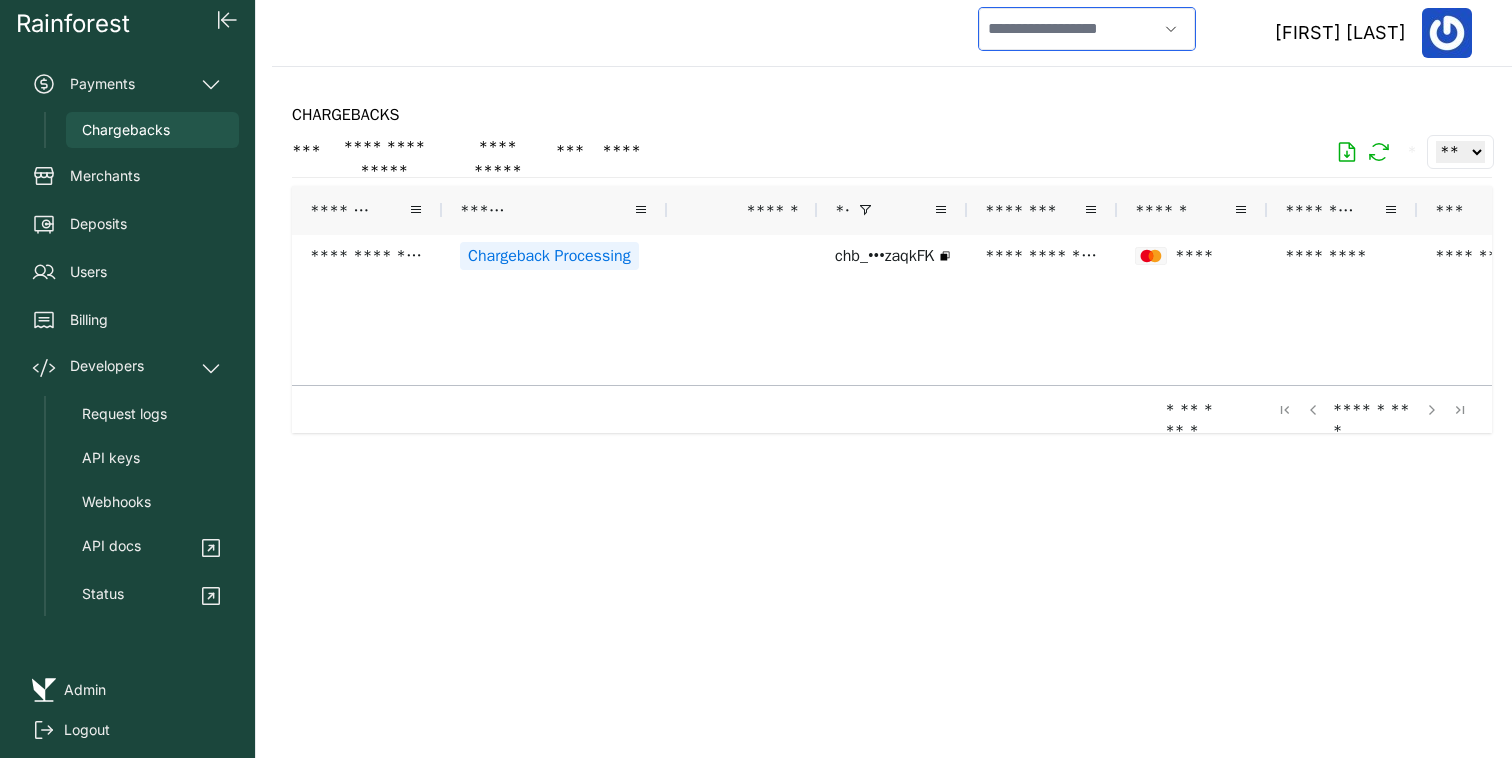 click at bounding box center (1068, 29) 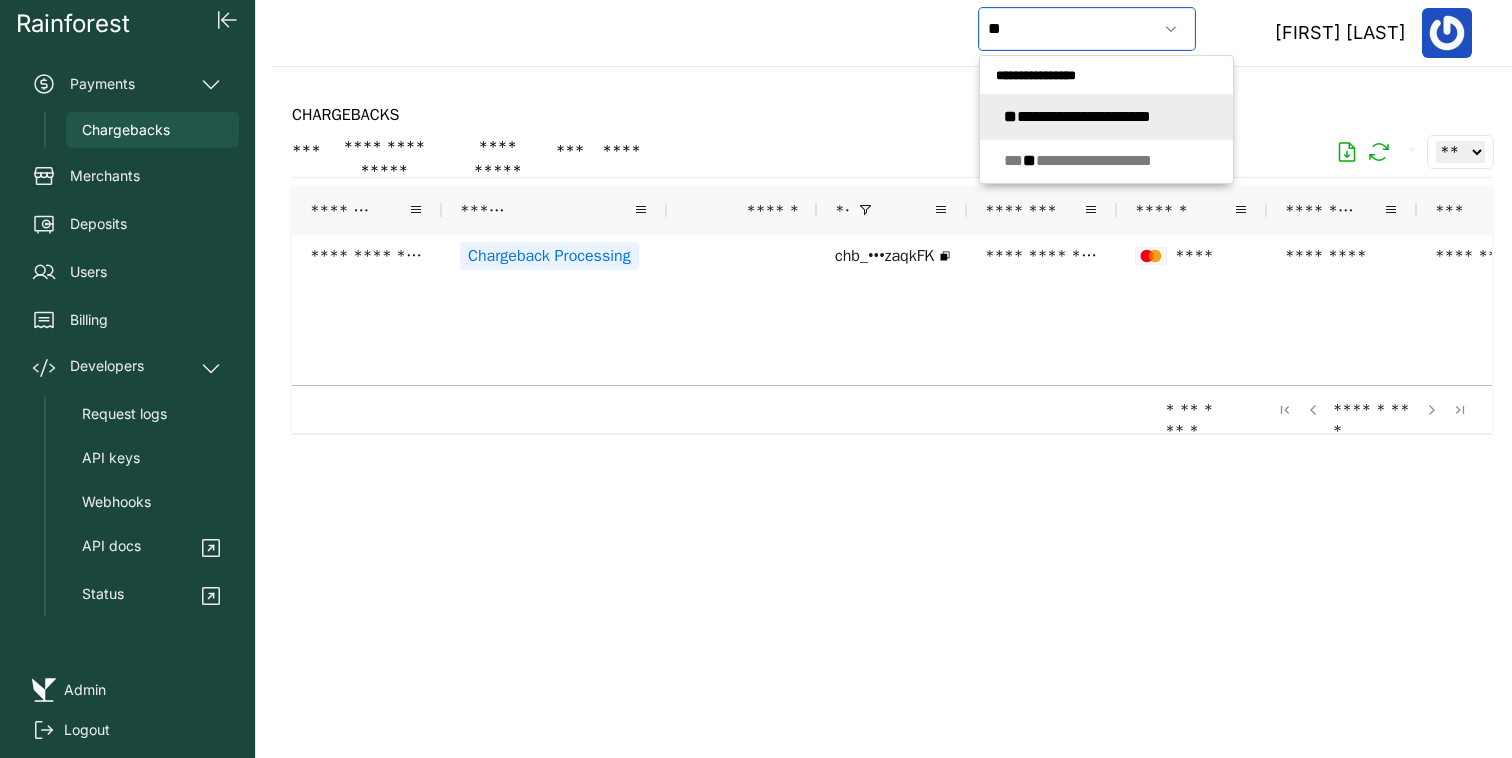 type on "*" 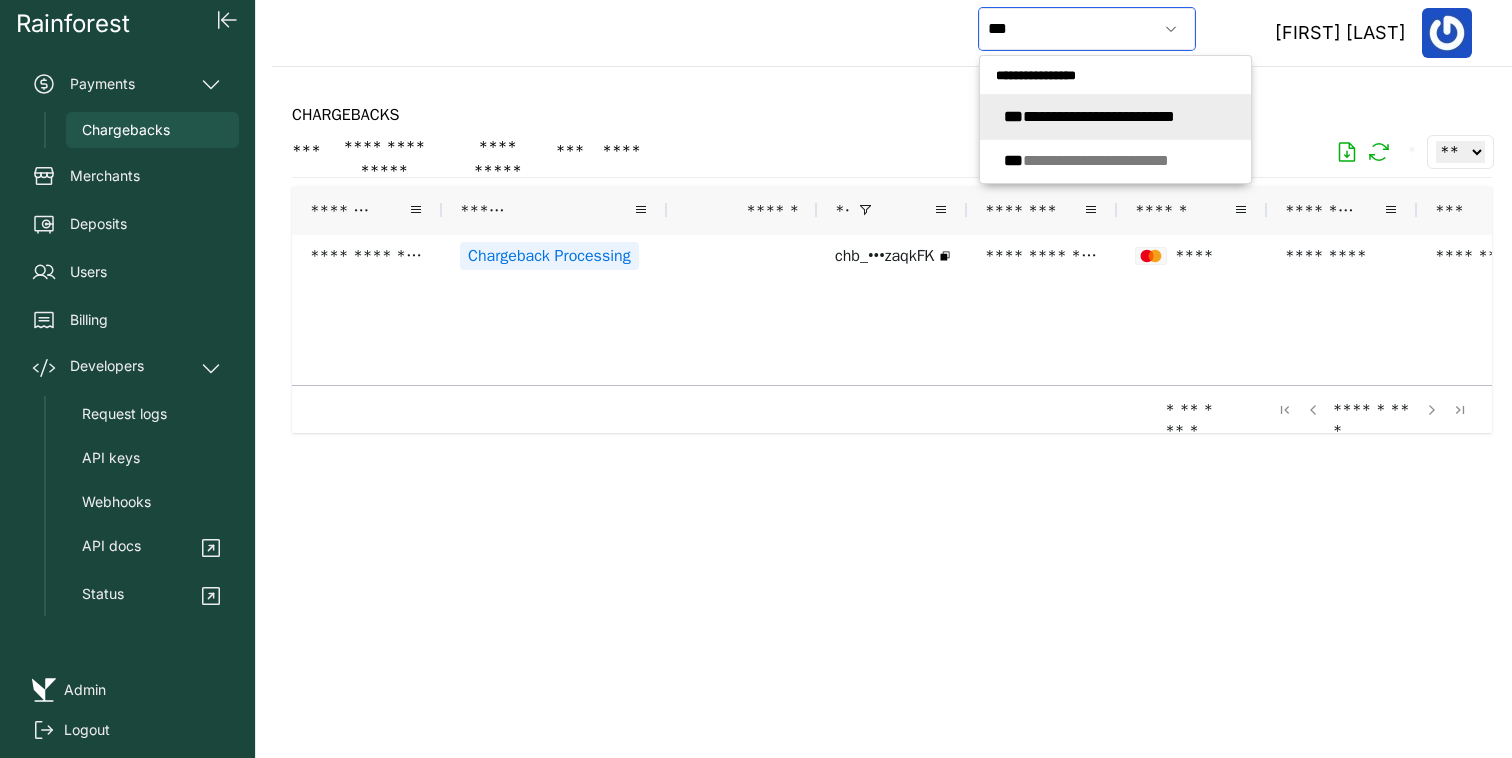 click on "**********" at bounding box center (1089, 116) 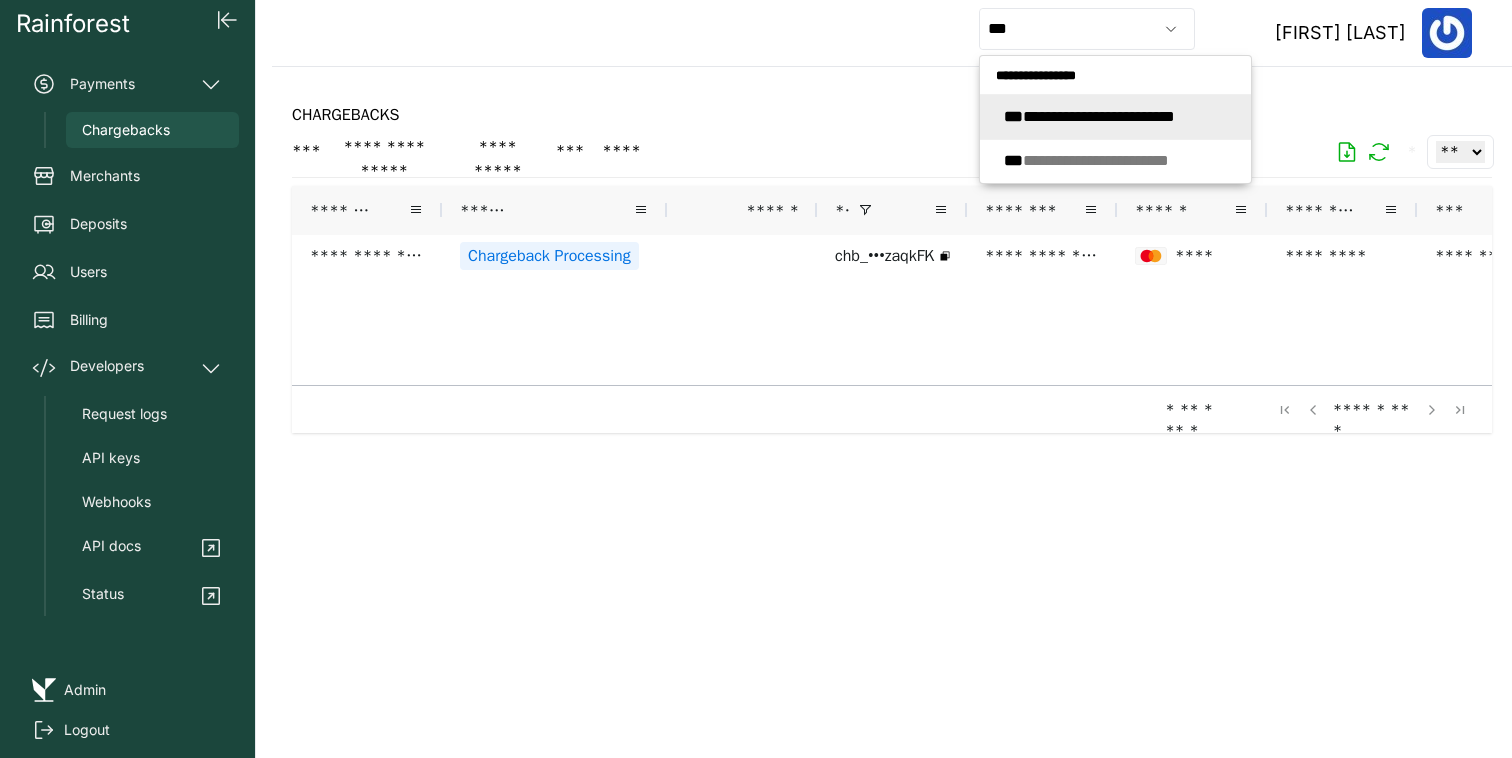 type on "**********" 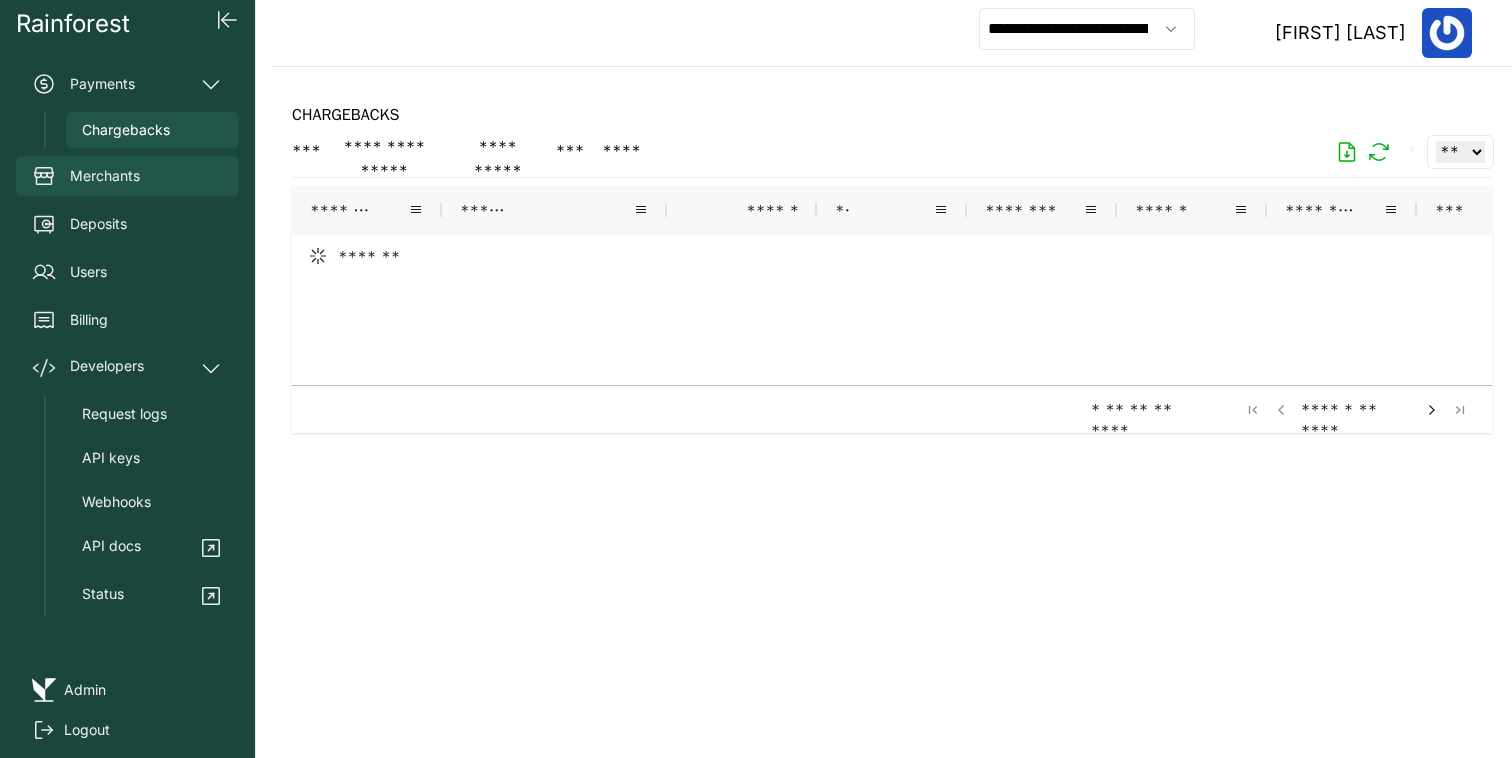 click on "Merchants" at bounding box center [127, 176] 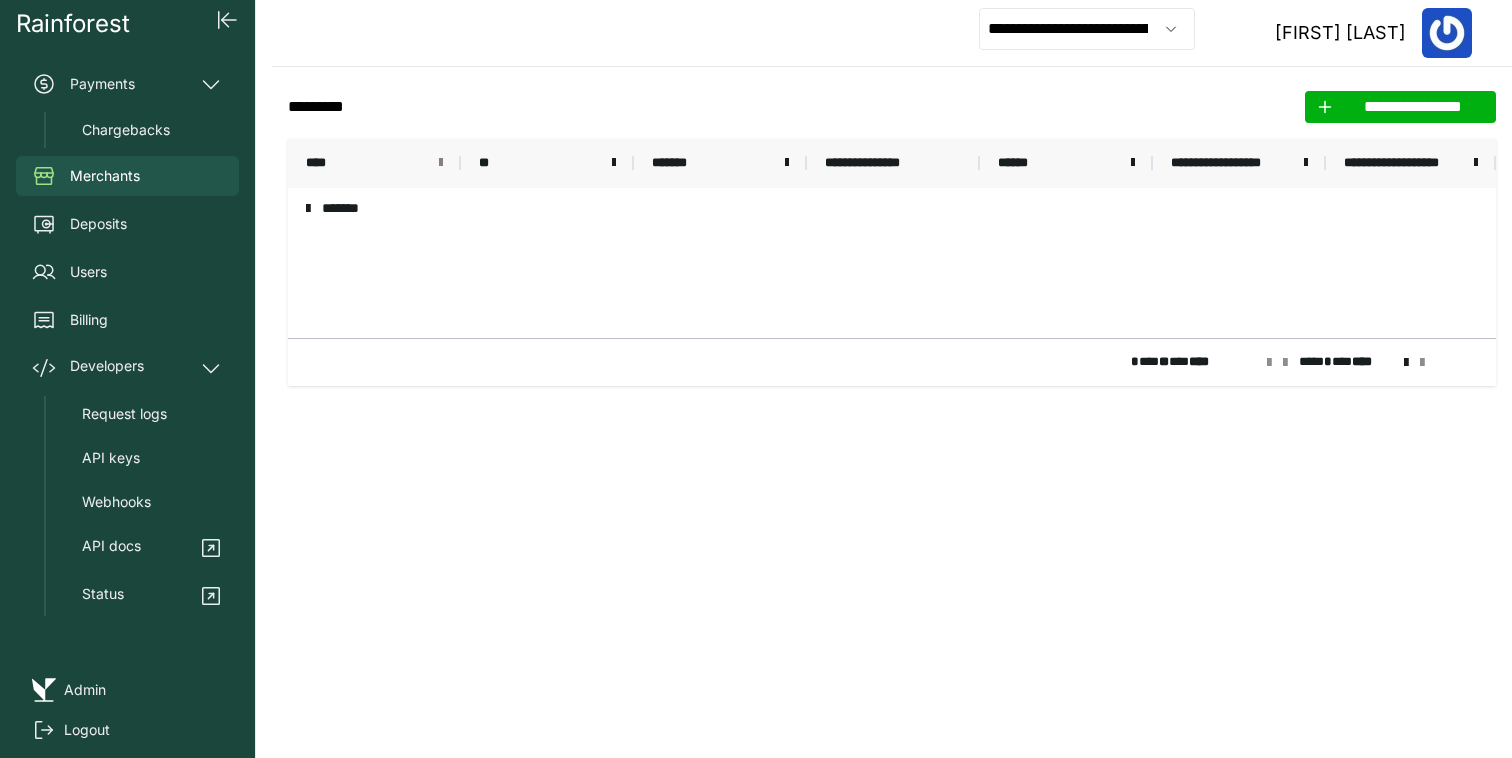 click at bounding box center (441, 163) 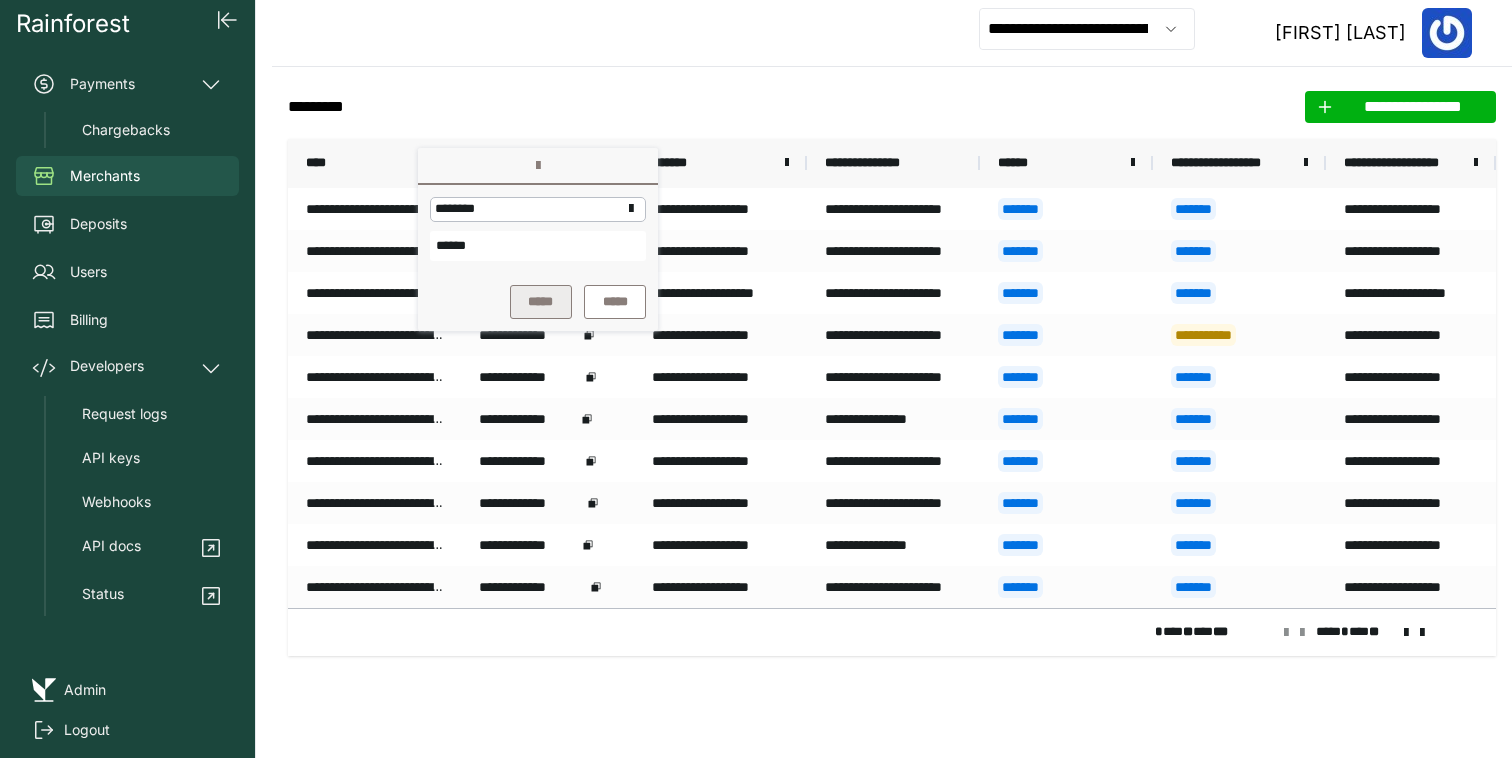 type on "******" 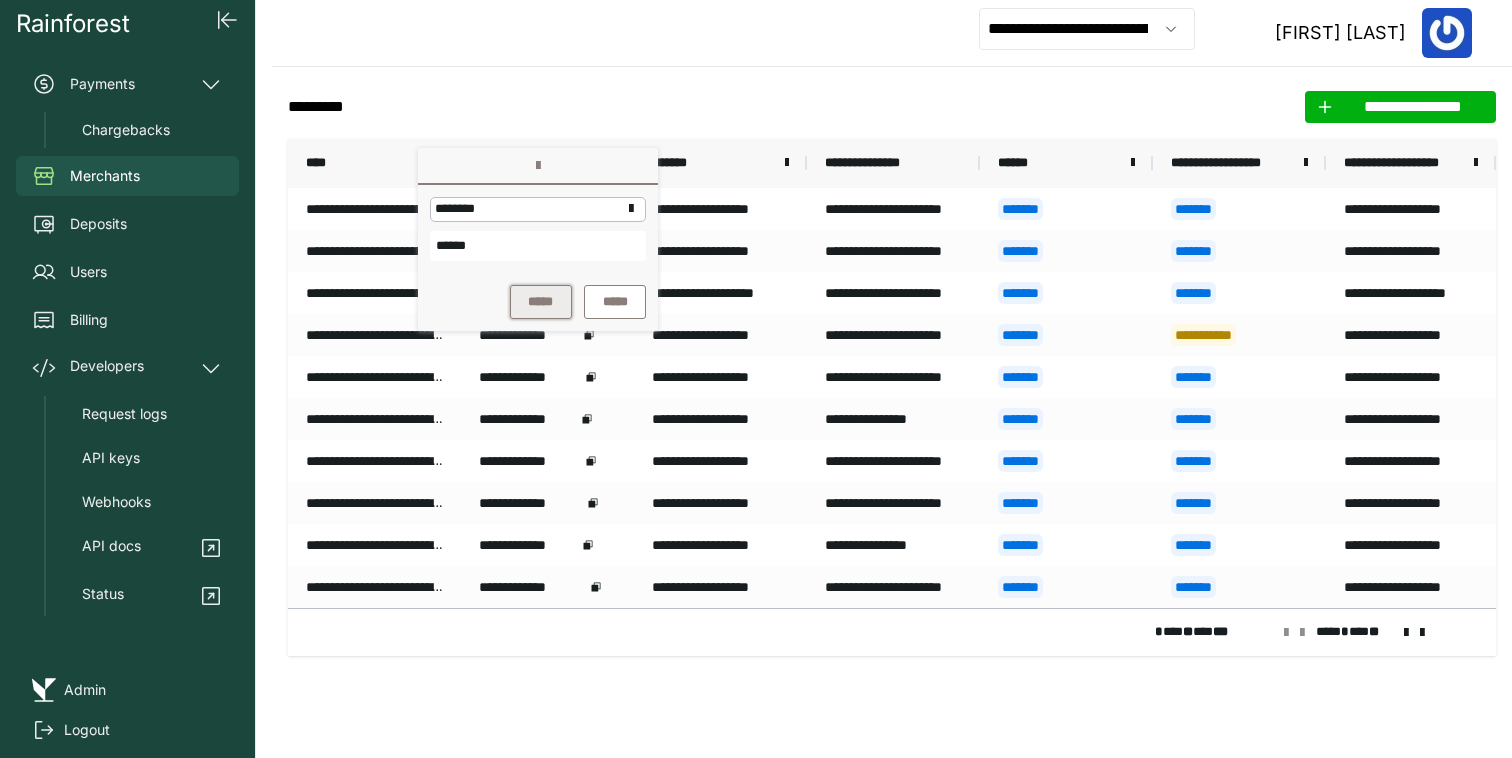 click on "*****" at bounding box center [541, 302] 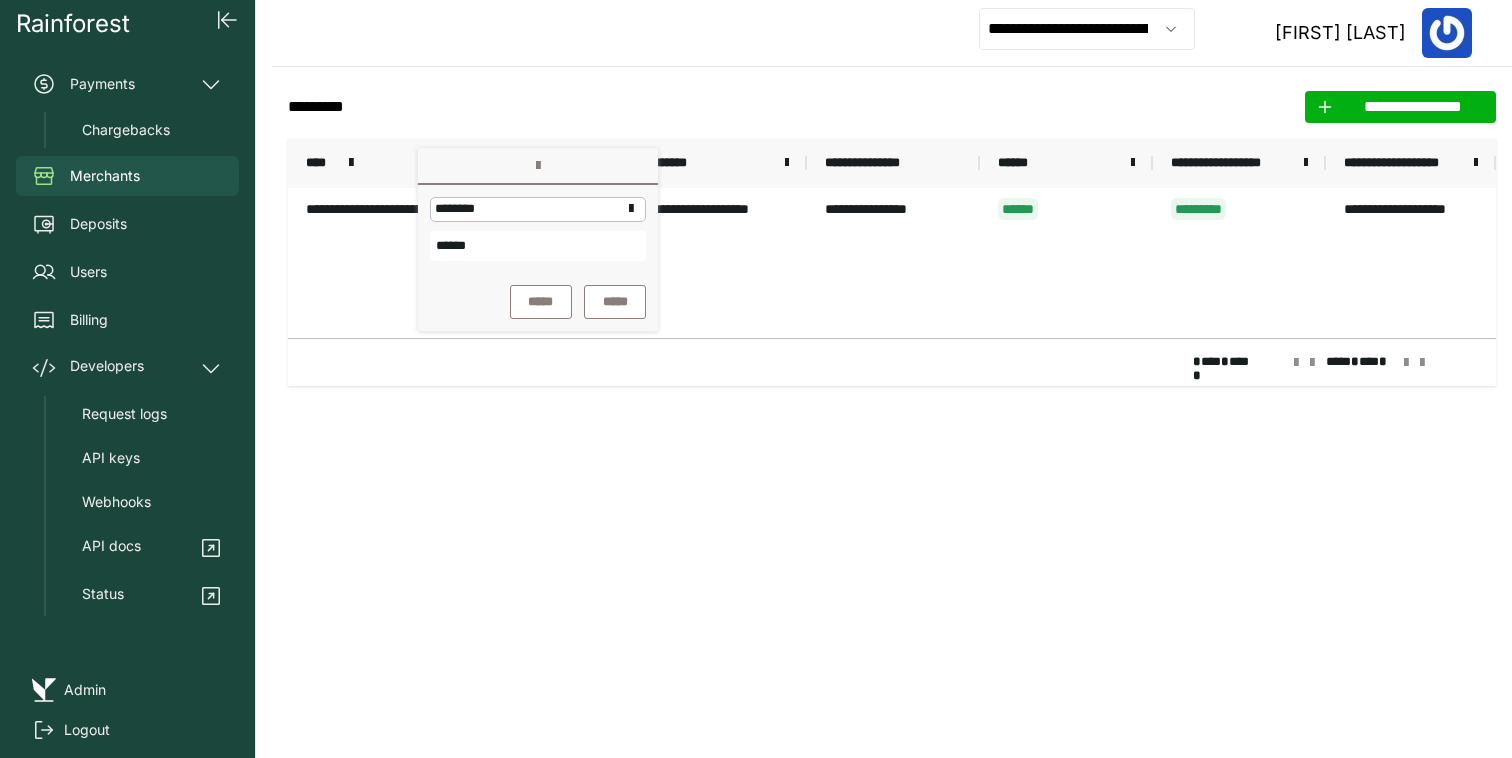 click on "**********" 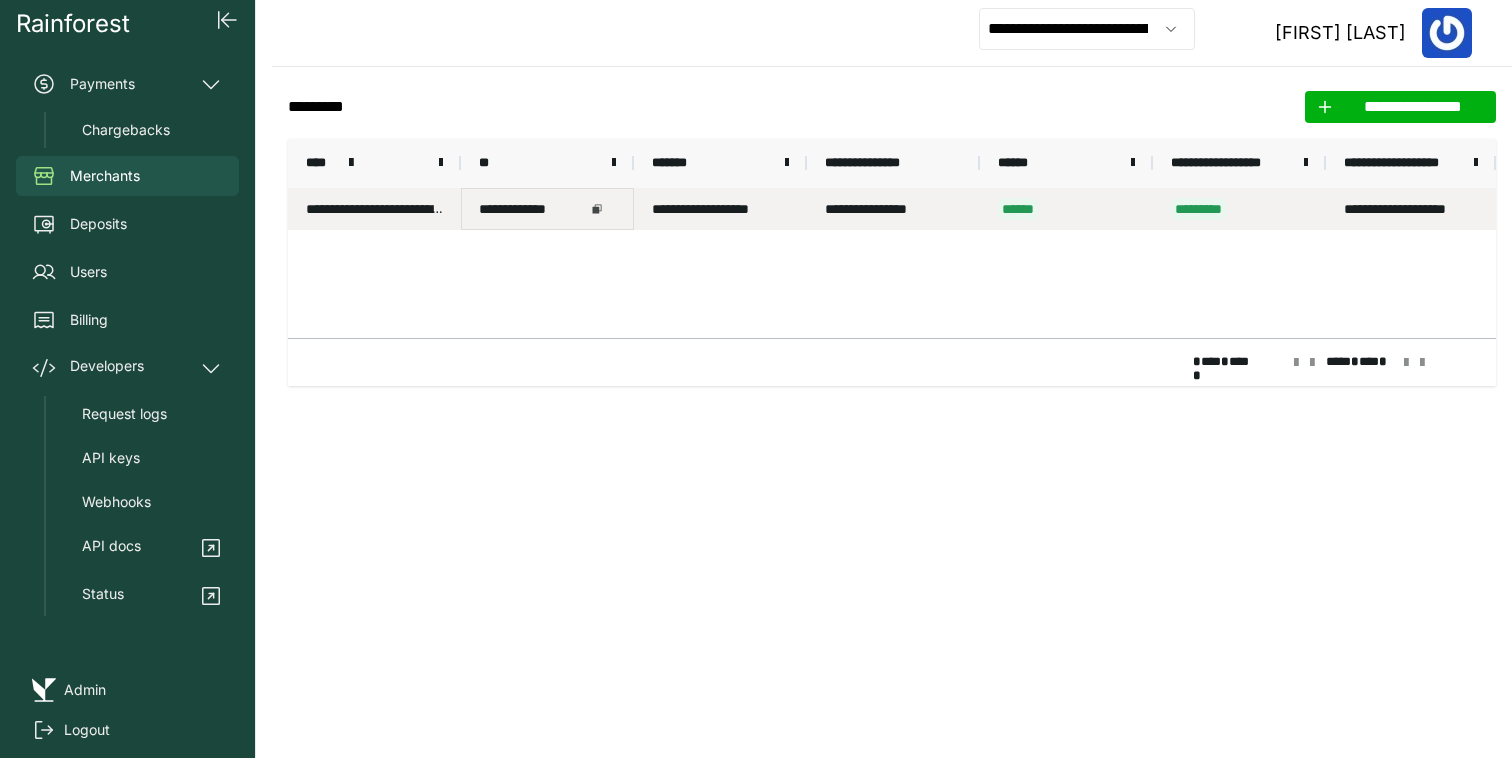 click 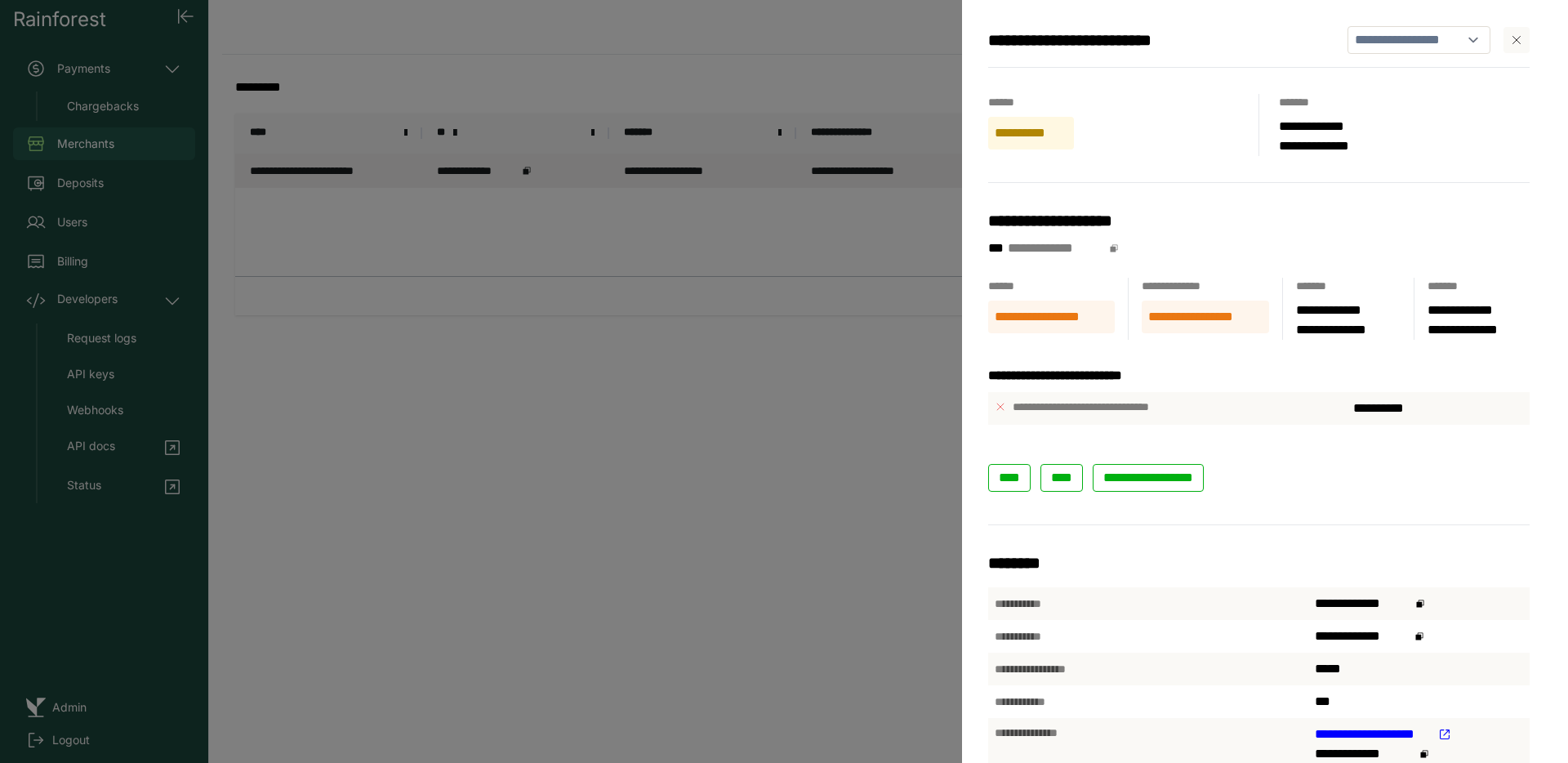 scroll, scrollTop: 0, scrollLeft: 0, axis: both 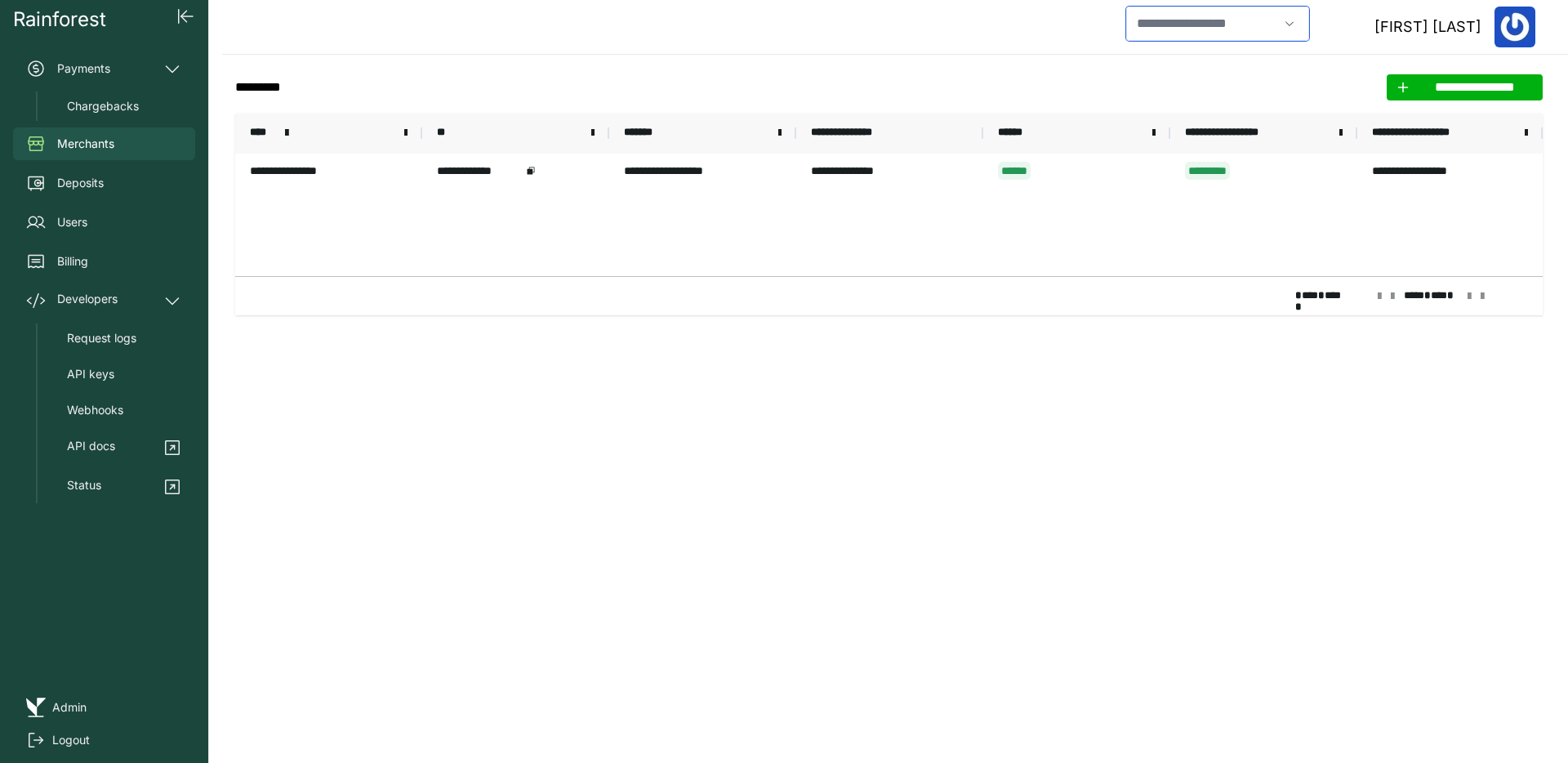 click at bounding box center (1202, 24) 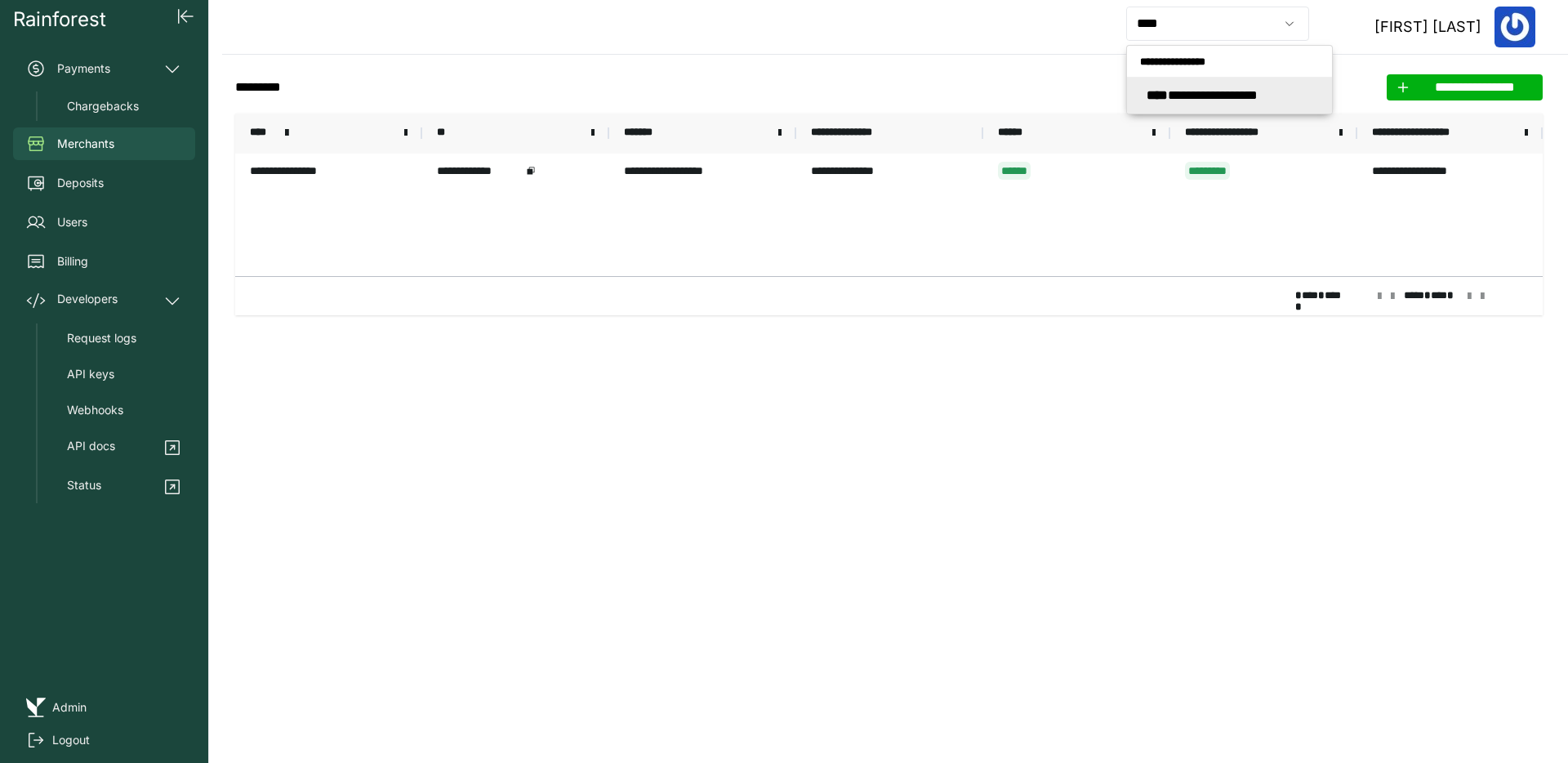 type on "**********" 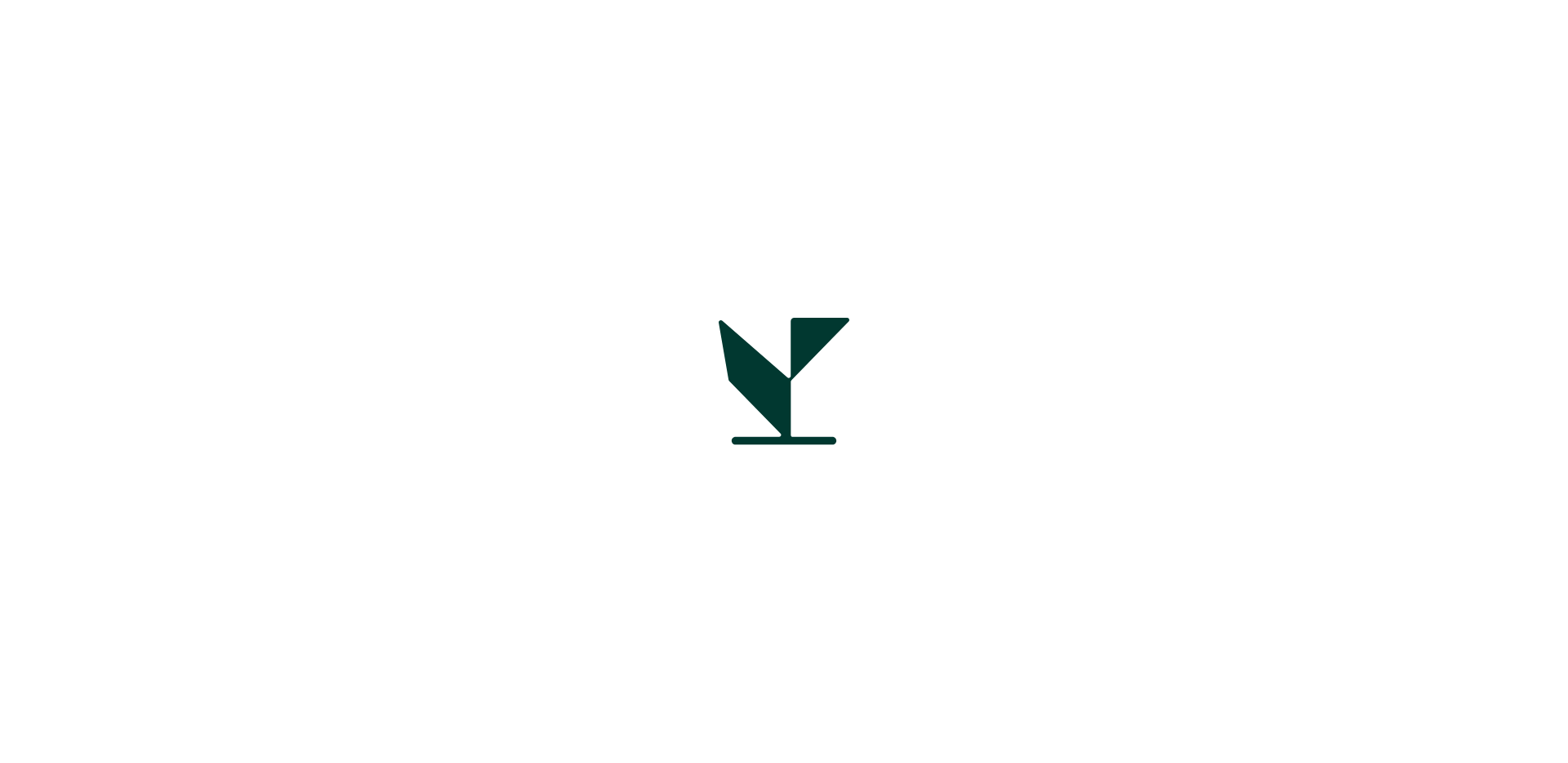 scroll, scrollTop: 0, scrollLeft: 0, axis: both 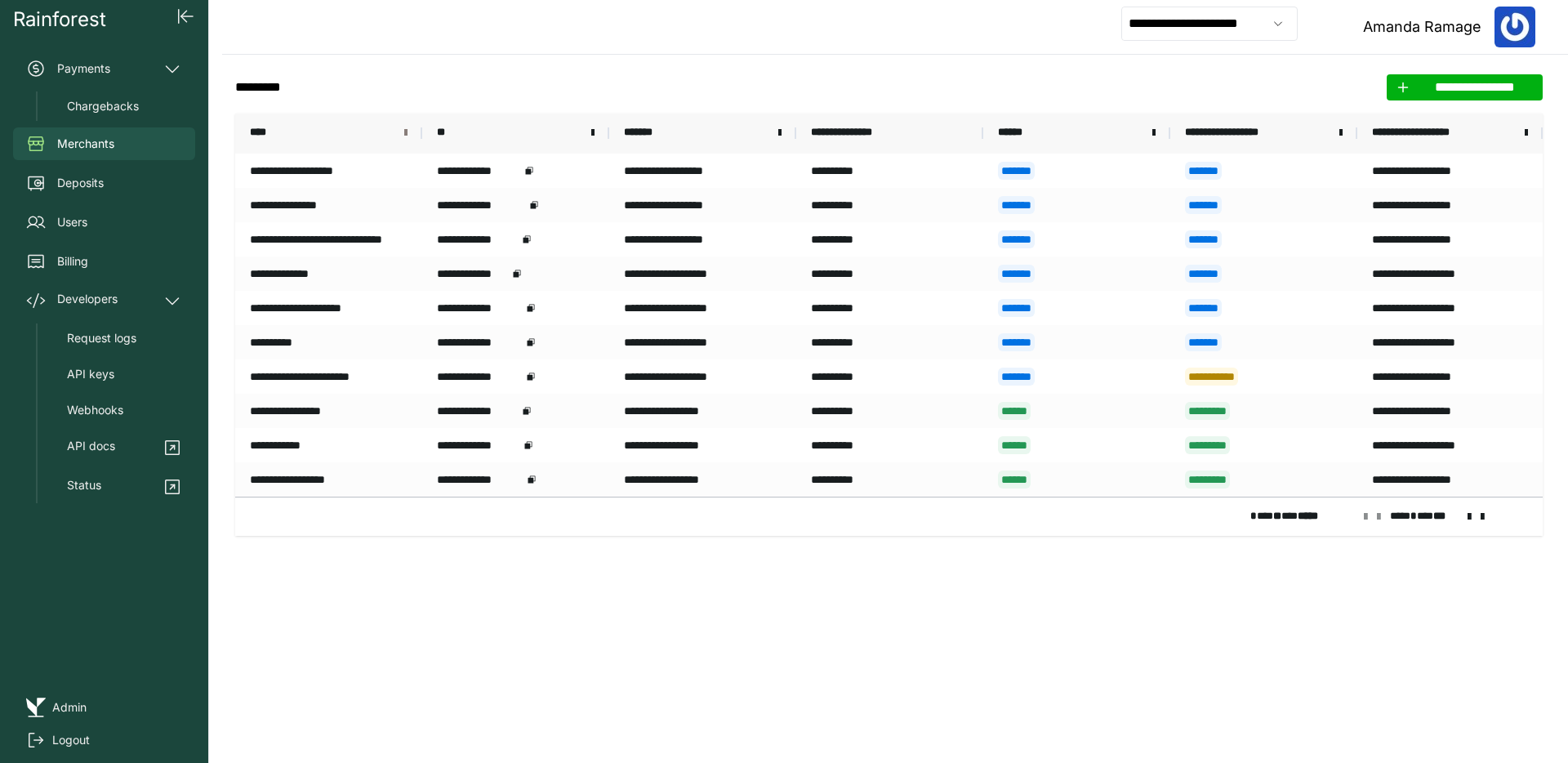 click at bounding box center [406, 133] 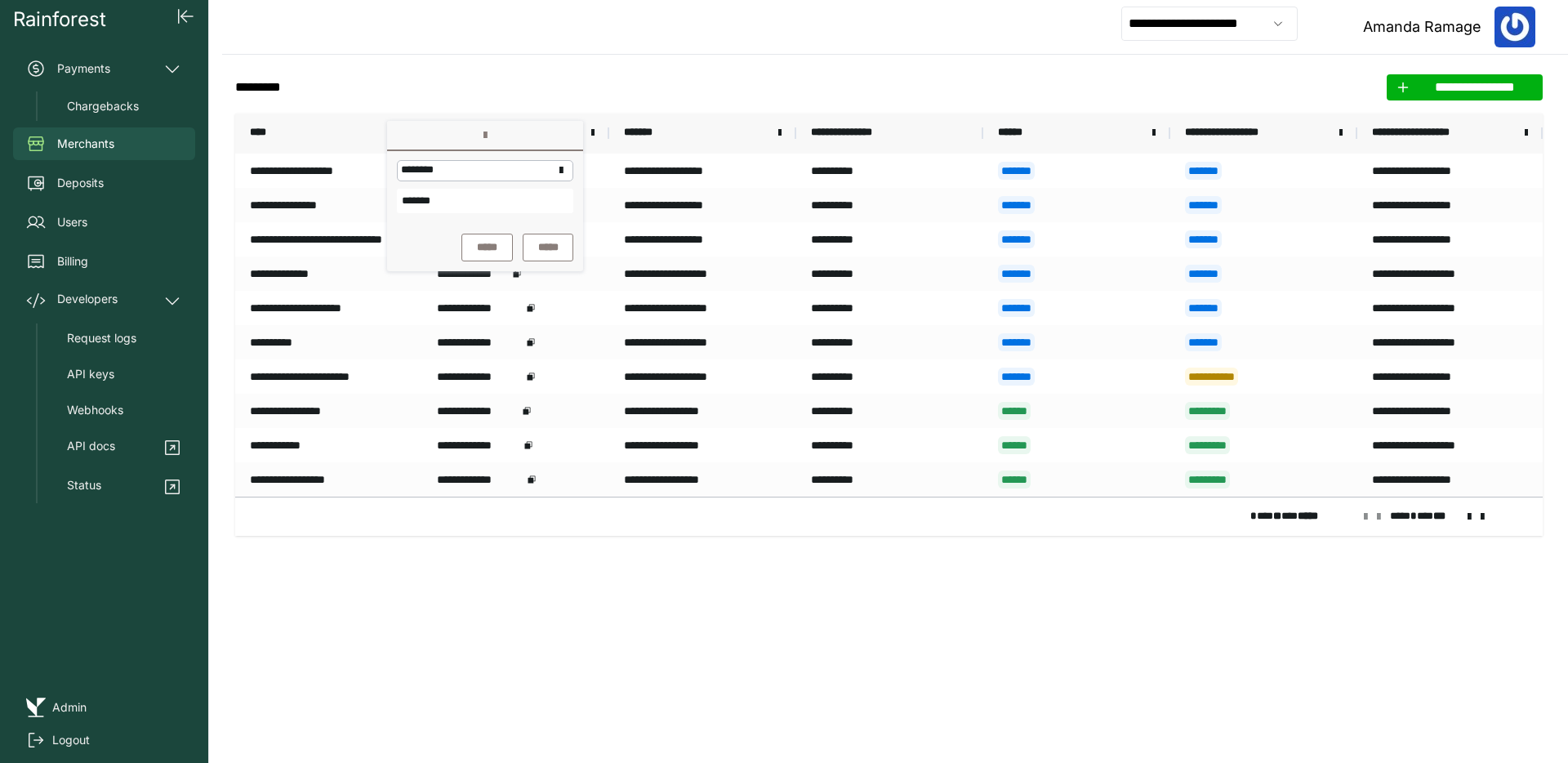 type on "*******" 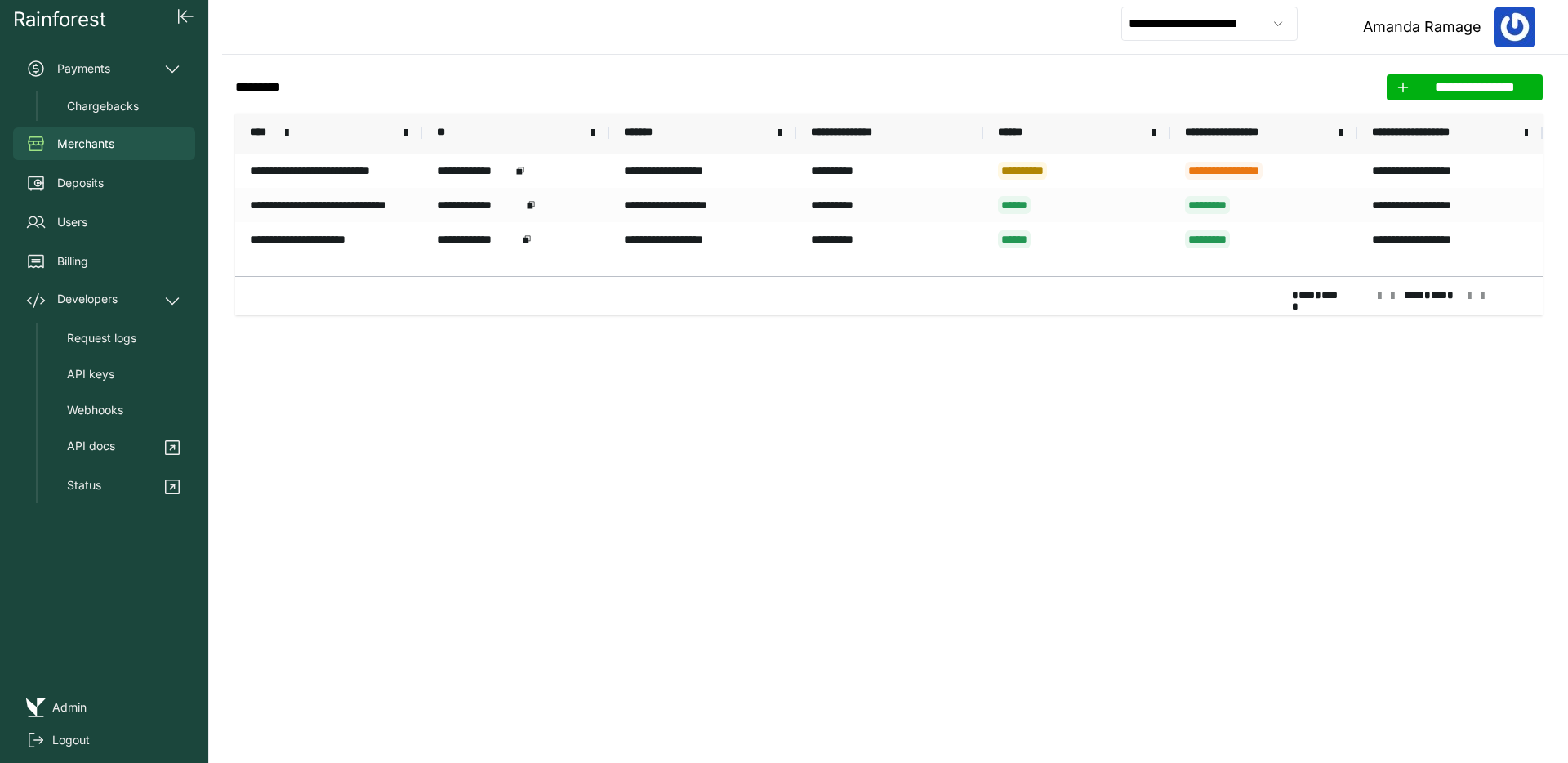 click on "**********" 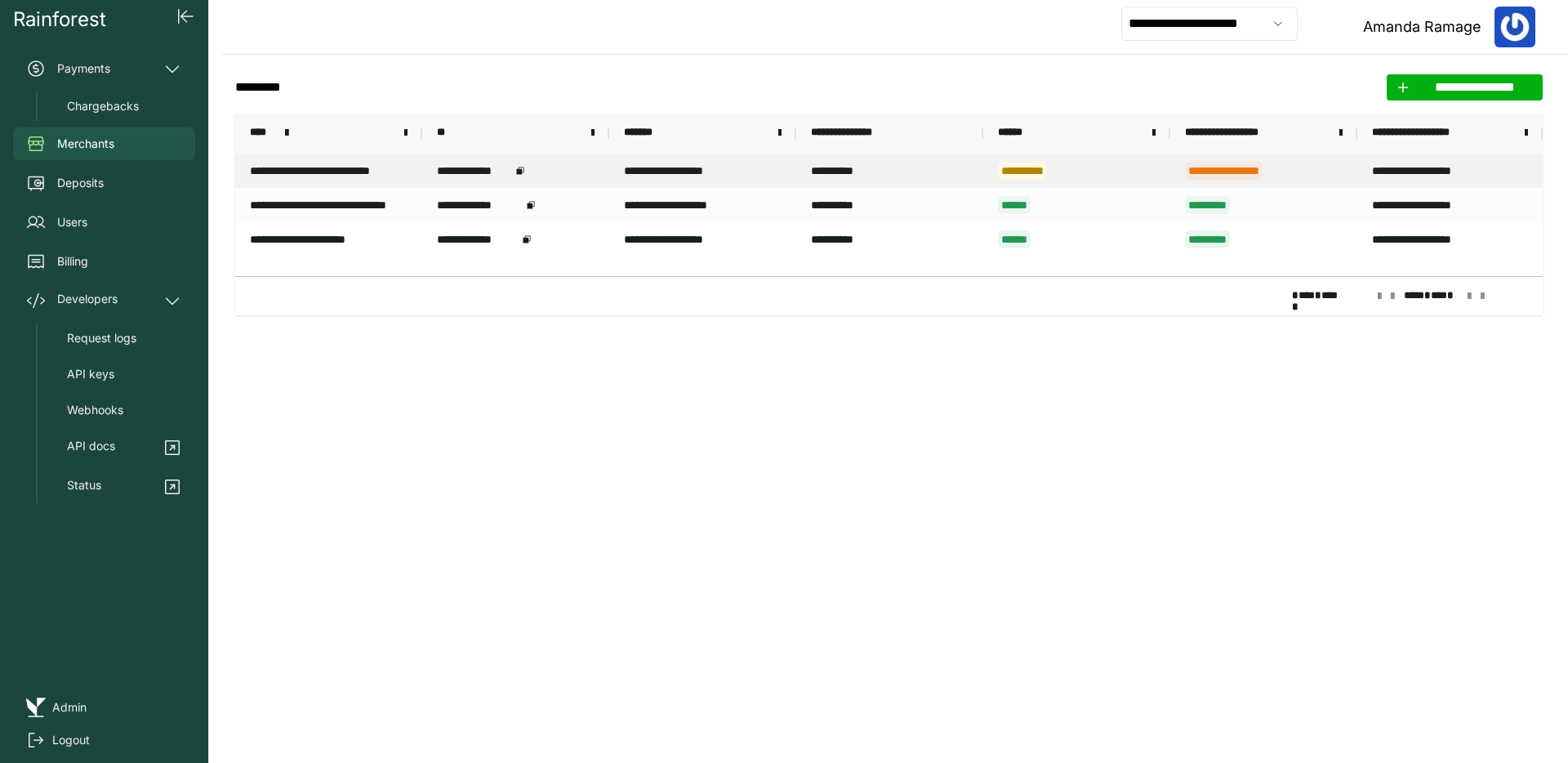 click on "**********" at bounding box center [328, 171] 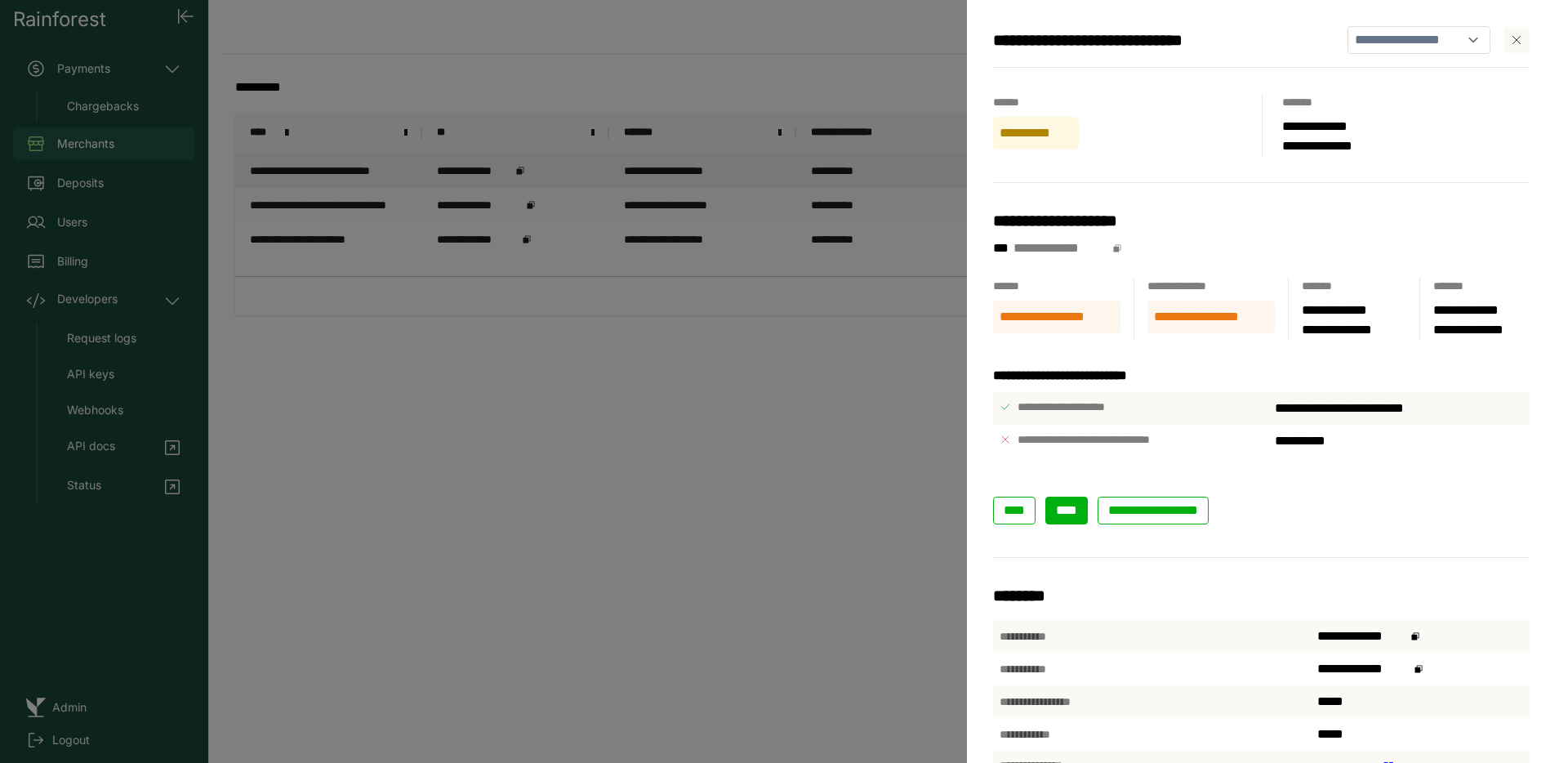 click on "****" at bounding box center [1067, 510] 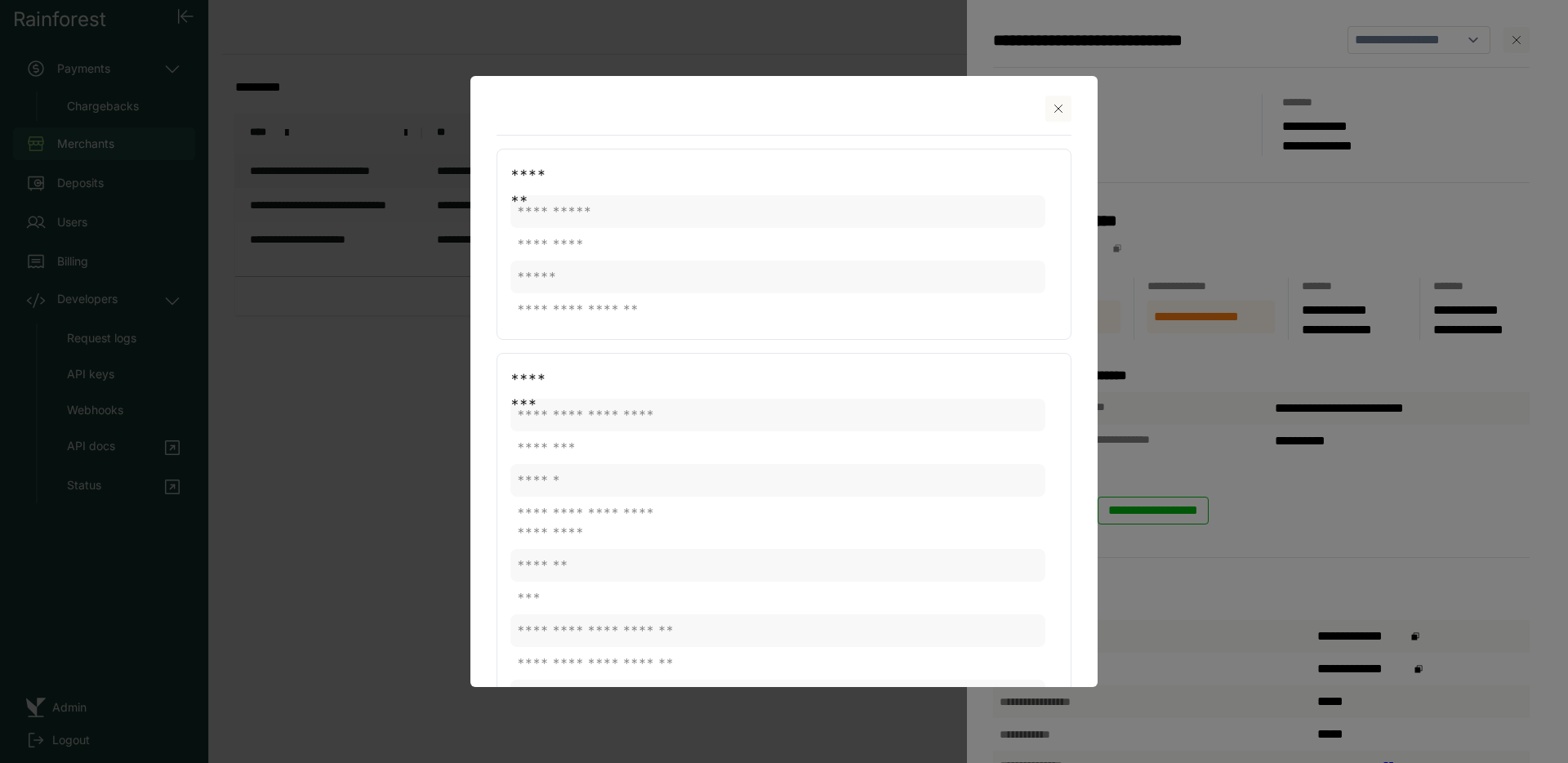 scroll, scrollTop: 0, scrollLeft: 0, axis: both 